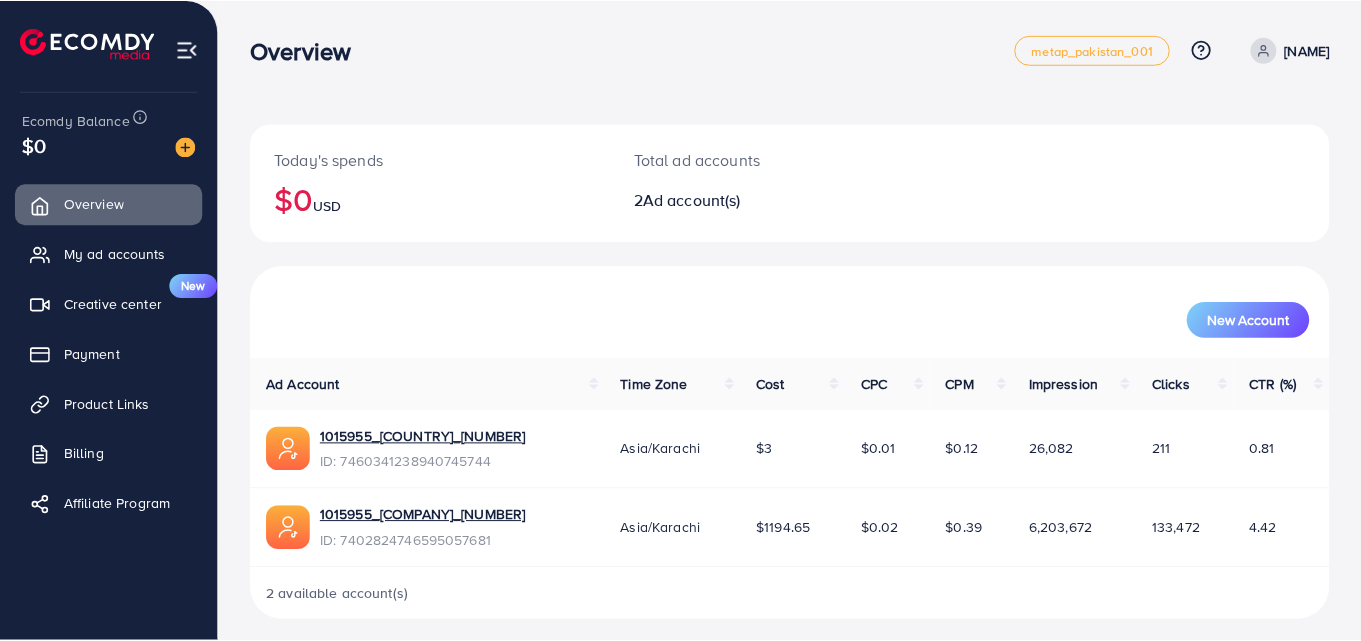 scroll, scrollTop: 0, scrollLeft: 0, axis: both 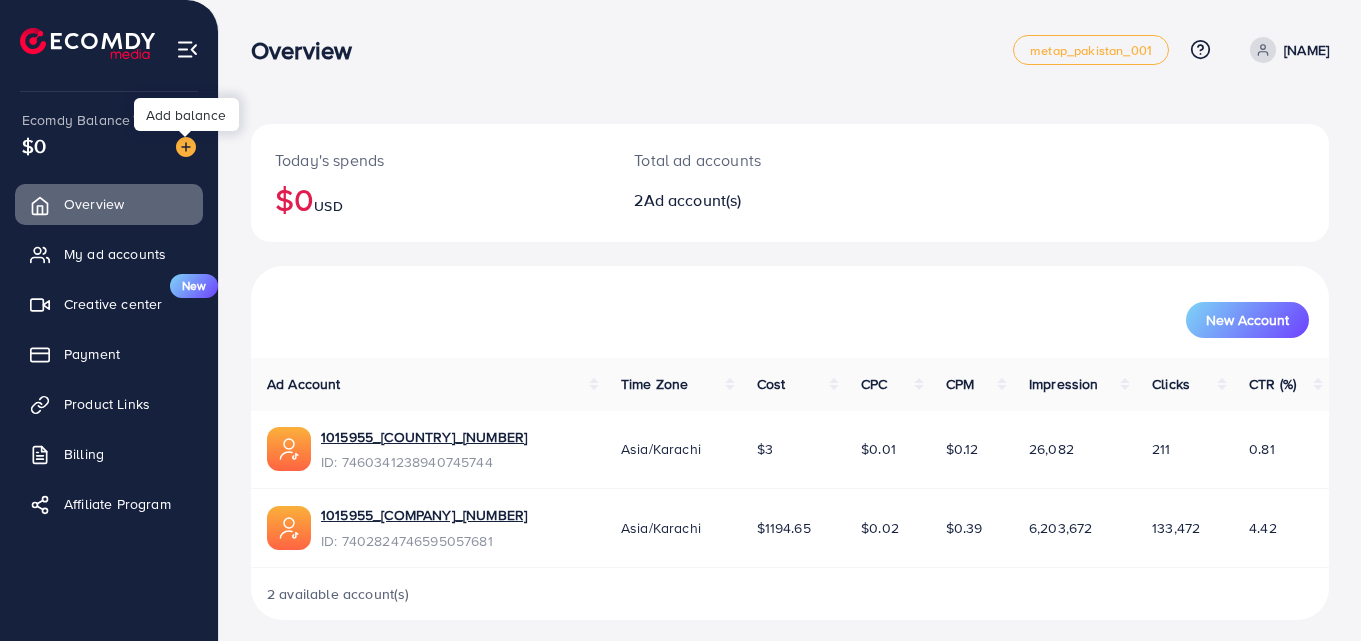 click at bounding box center [186, 147] 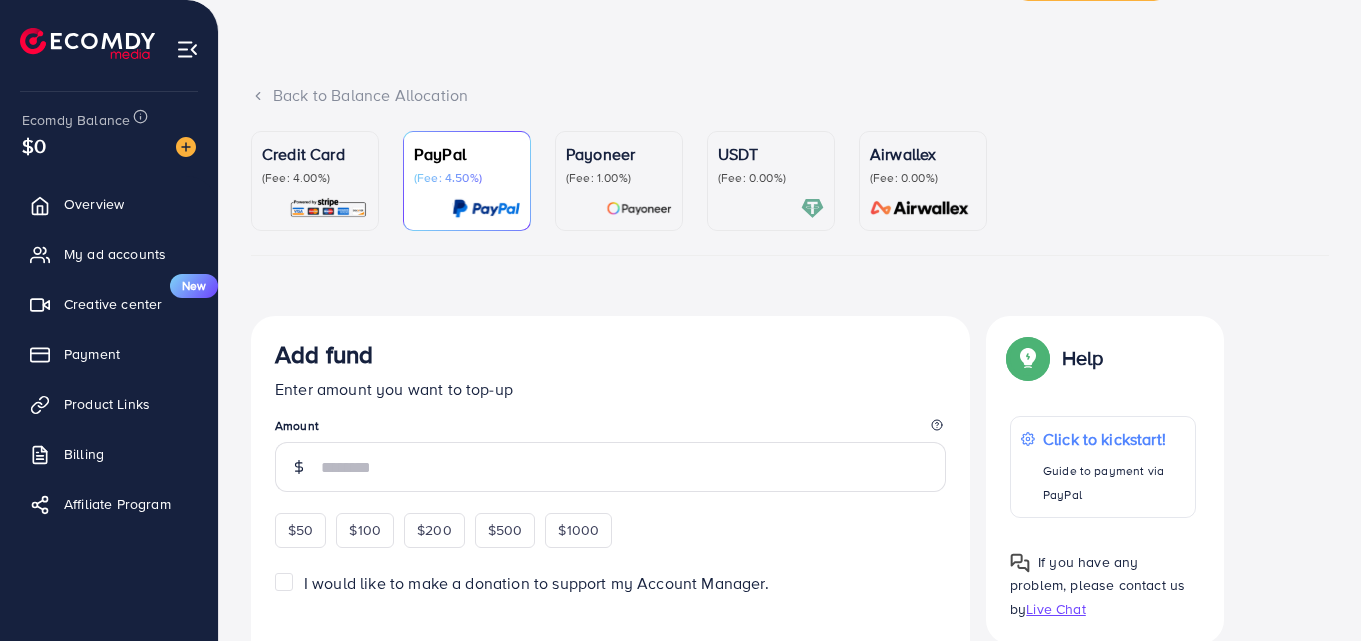 scroll, scrollTop: 0, scrollLeft: 0, axis: both 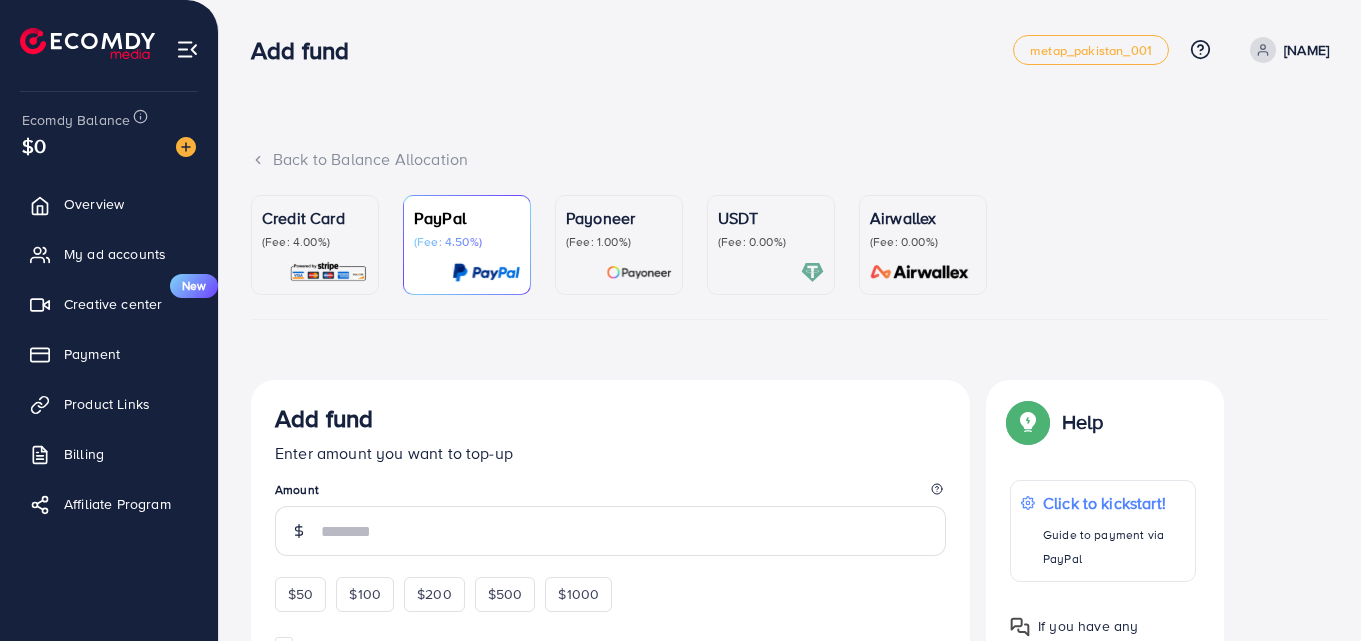 click on "(Fee: 0.00%)" at bounding box center (771, 242) 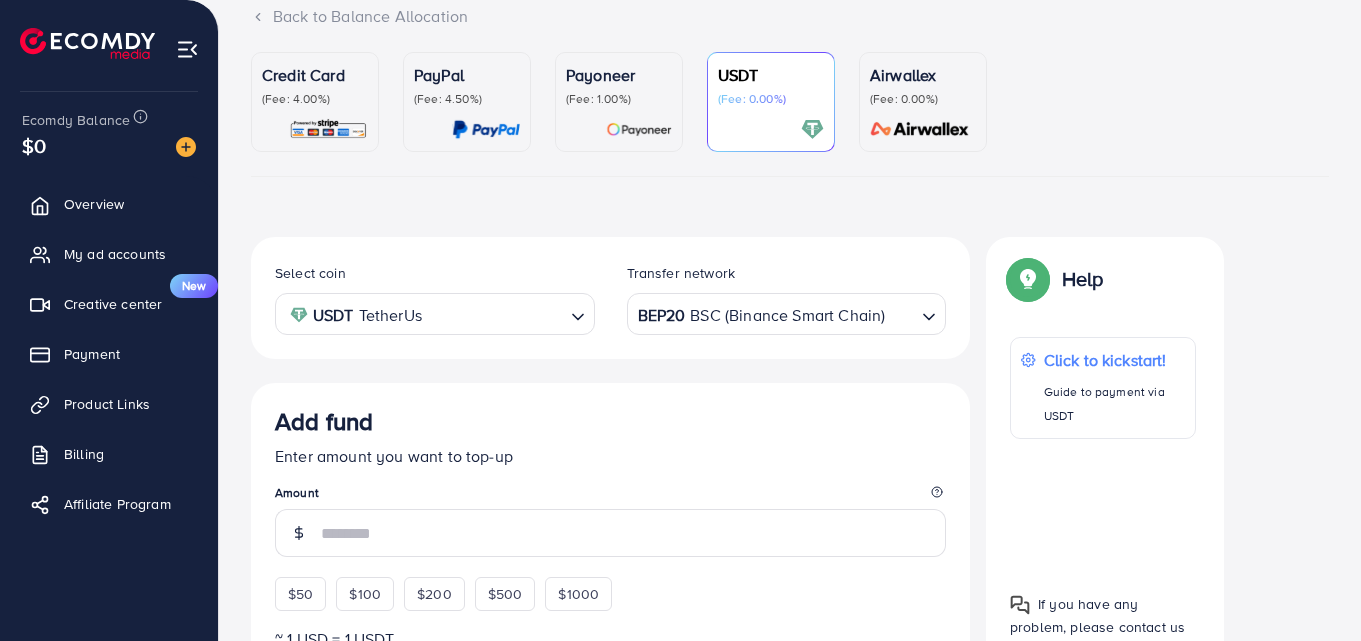 scroll, scrollTop: 167, scrollLeft: 0, axis: vertical 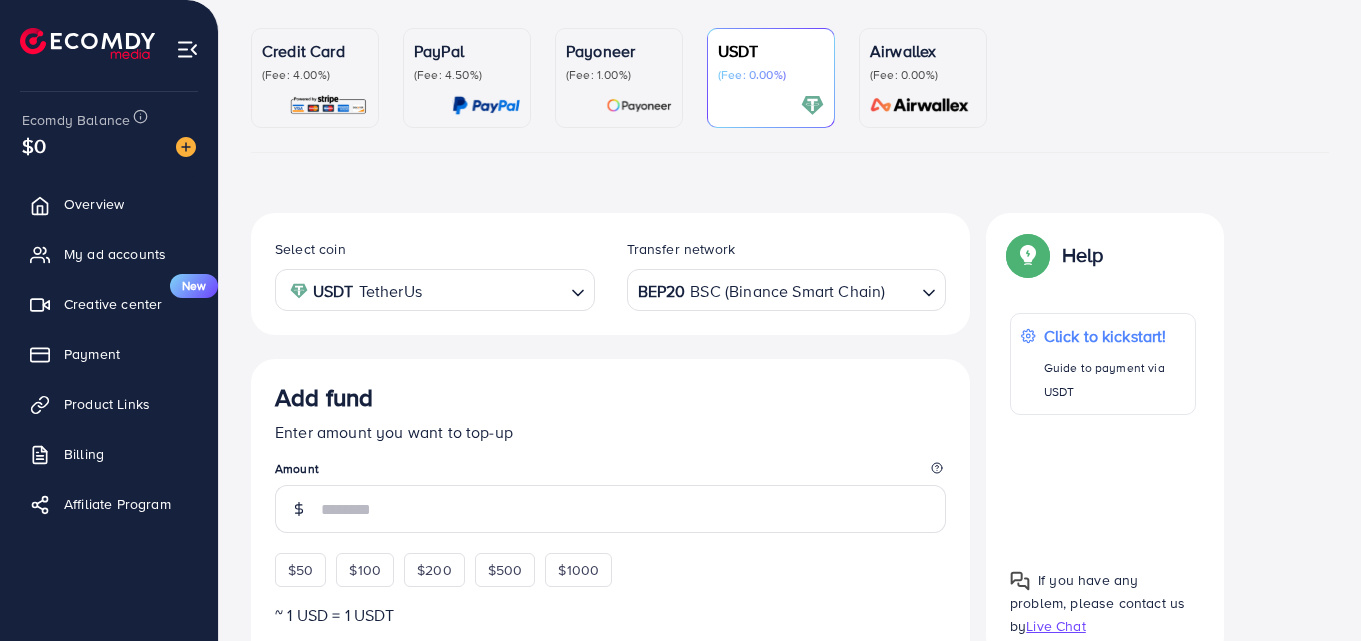 click on "BEP20 BSC (Binance Smart Chain)" at bounding box center (775, 288) 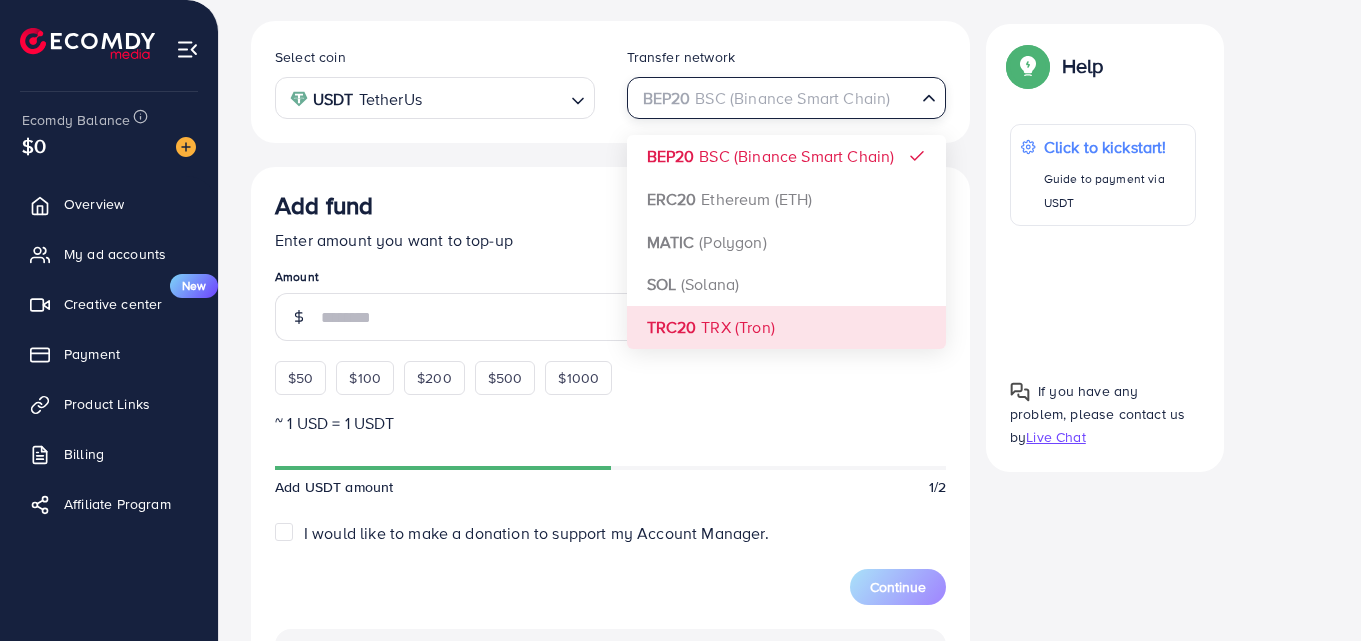 scroll, scrollTop: 360, scrollLeft: 0, axis: vertical 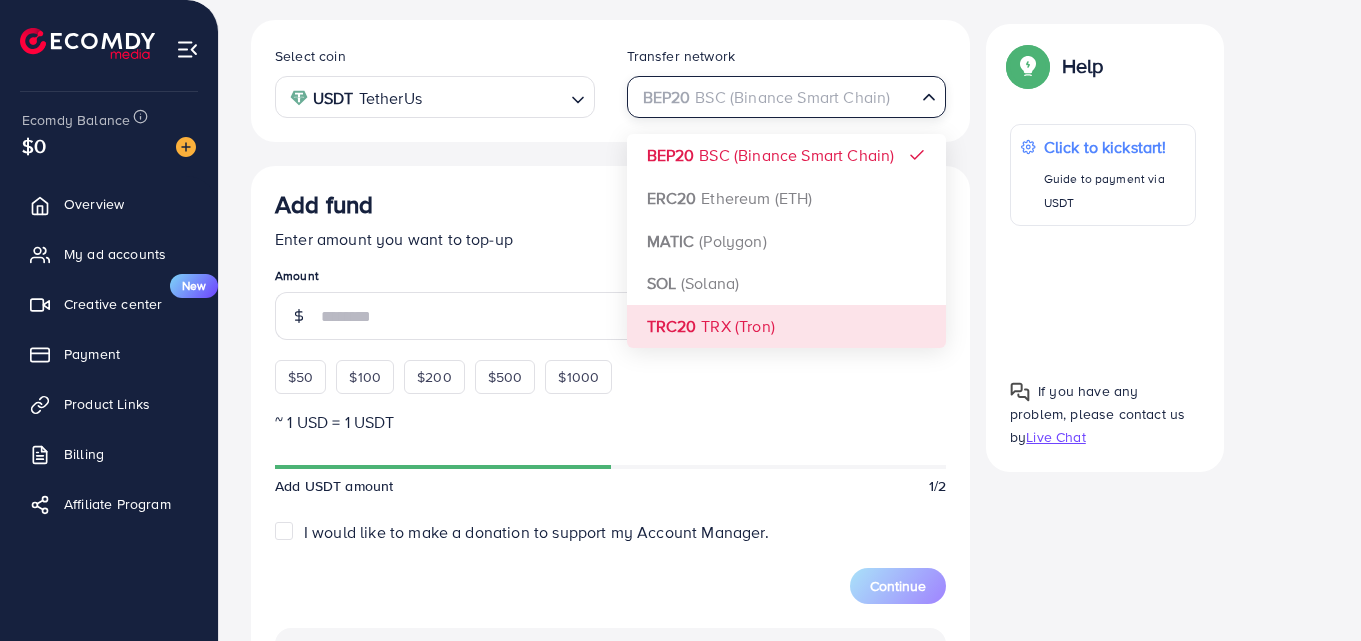 click on "Add fund  Enter amount you want to top-up Amount $50 $100 $200 $500 $1000  ~ 1 USD = 1 USDT   Add USDT amount  1/2 I would like to make a donation to support my Account Manager. 5% 10% 15% 20%  Continue   Summary   Amount   --   Payment Method   --   Coin type   --   Service charge   (3.00%)   --   Tax   (3.00%)   --   Transfer network   --   Total Amount   --" at bounding box center [610, 628] 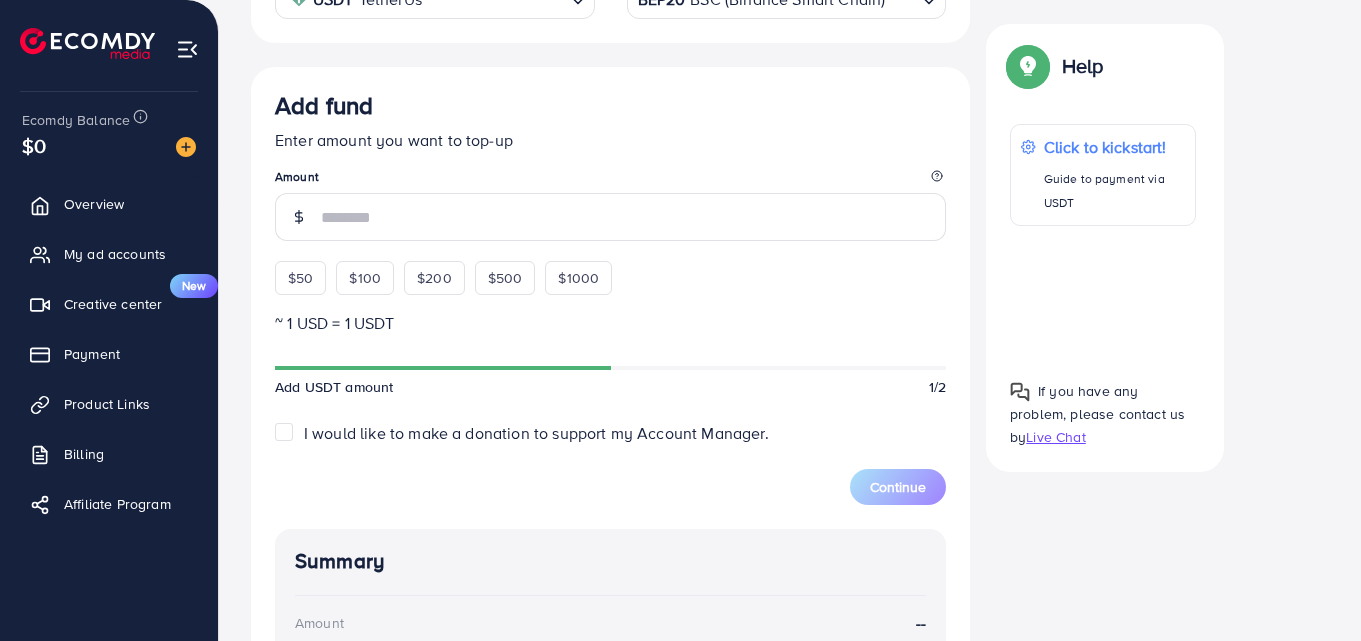 scroll, scrollTop: 487, scrollLeft: 0, axis: vertical 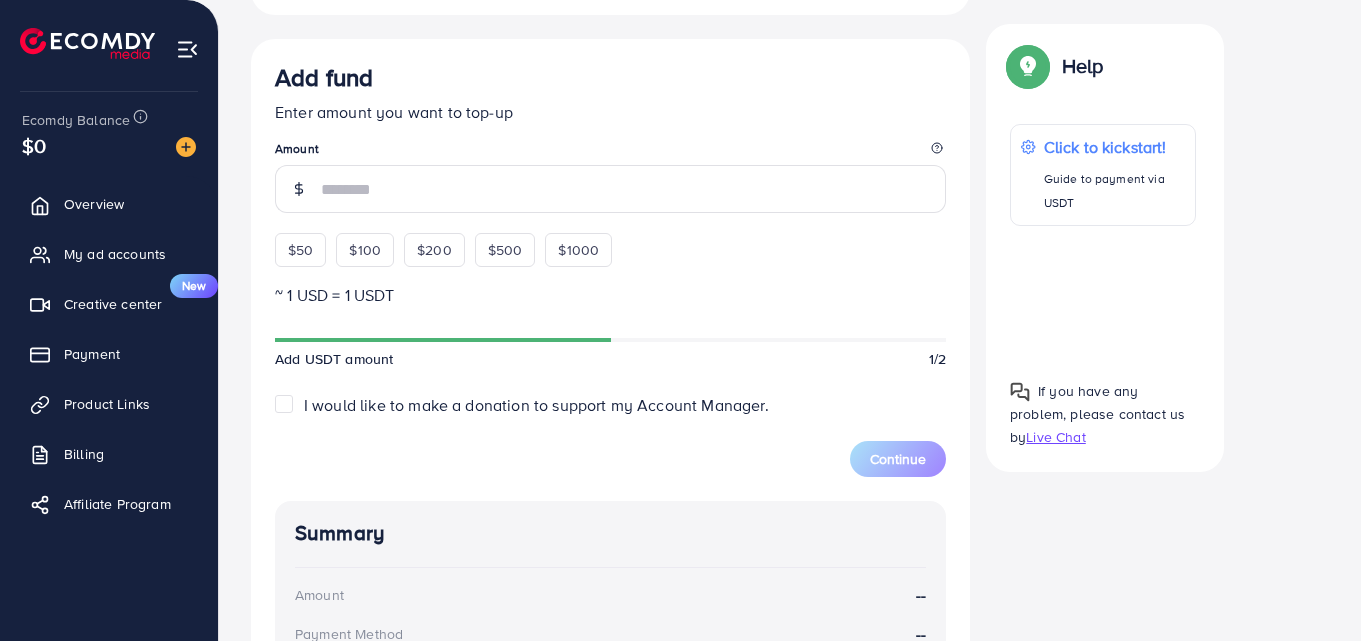 click at bounding box center [1103, 294] 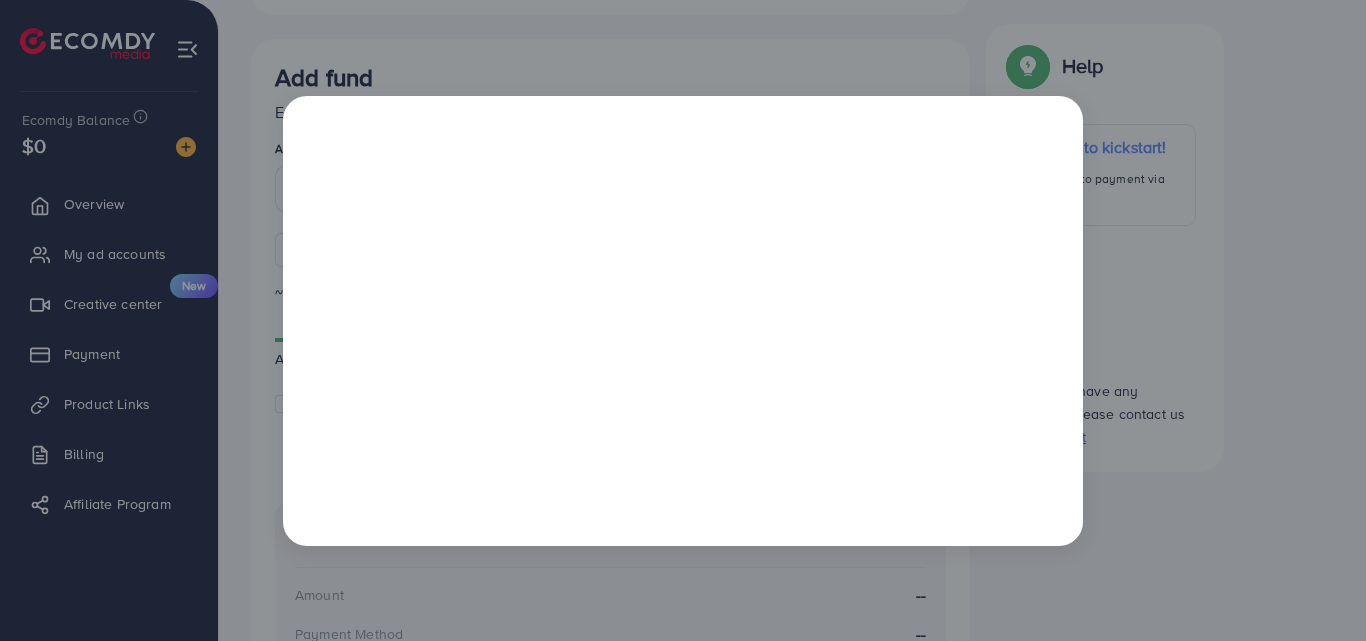 click at bounding box center [683, 320] 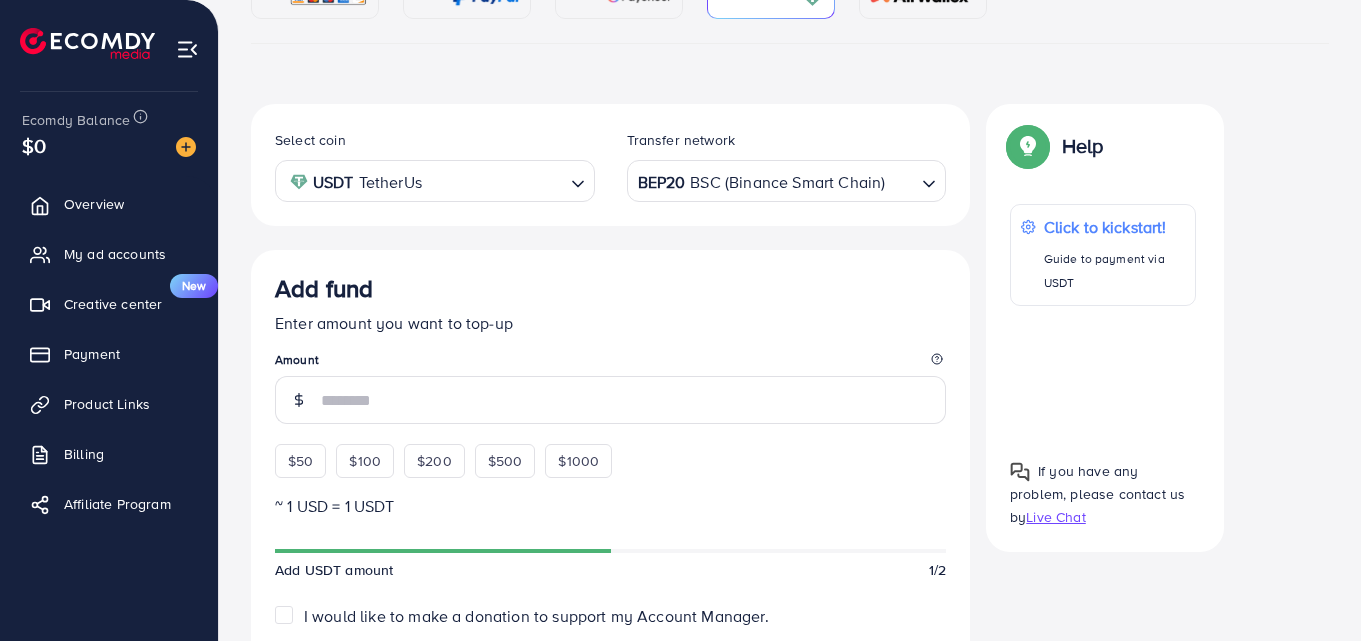 scroll, scrollTop: 0, scrollLeft: 0, axis: both 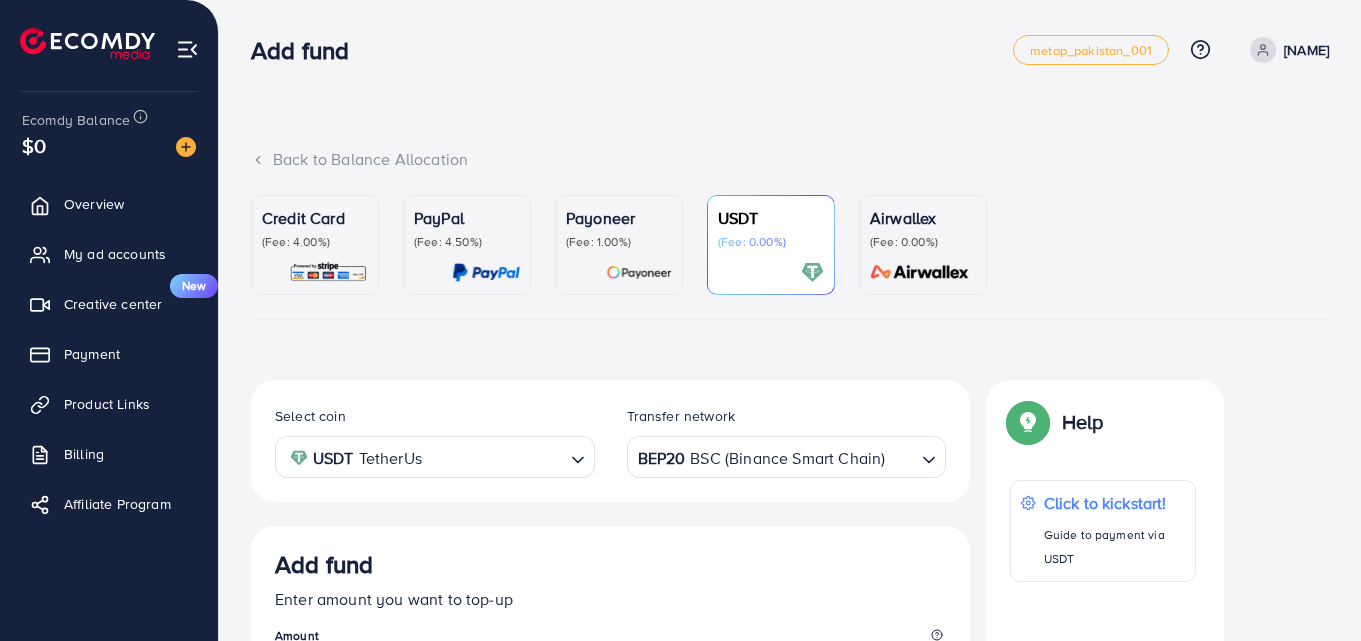 click on "Back to Balance Allocation   Credit Card   (Fee: 4.00%)   PayPal   (Fee: 4.50%)   Payoneer   (Fee: 1.00%)   USDT   (Fee: 0.00%)   Airwallex   (Fee: 0.00%)   Top-up Success!   Thanks you for your purchase. Please check your balance again.   Summary   Client   [NAME]   Amount   0 USD   Payment Method   MasterCard   Service charge  0 USD  Credit card fee  0 USD  Tax  0 USD  Total Amount = Amount + Service charge + Tax + Credit card fee    0 USD   Recharge   Show me Ad Account  *You can download the invoice   here  Credit Card  My Credit Cards   Card ID   Status   **** 6465   Pending   Active  Add credit card  Guaranteed  SAFE  Checkout   Email   Card Number   Expired   CVC   Name on card   Add card   If you have any problem, please contact us by   Live Chat   Help   Help   Click to kickstart!   Guide to payment via USDT   If you have any problem, please contact us by   Live Chat   Top-up fail!  Your transaction cannot be completed with error:   Summary   Amount   [NAME]   Client   0 USD   Payment Method   $50" at bounding box center (790, 760) 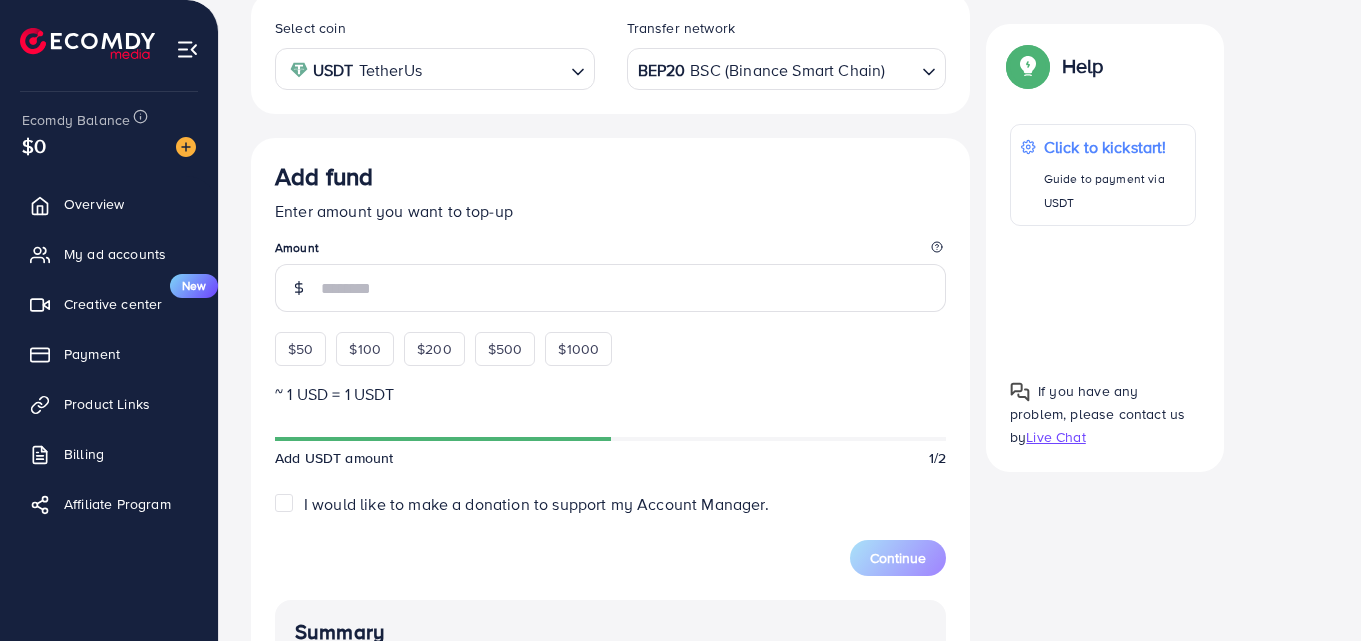 scroll, scrollTop: 387, scrollLeft: 0, axis: vertical 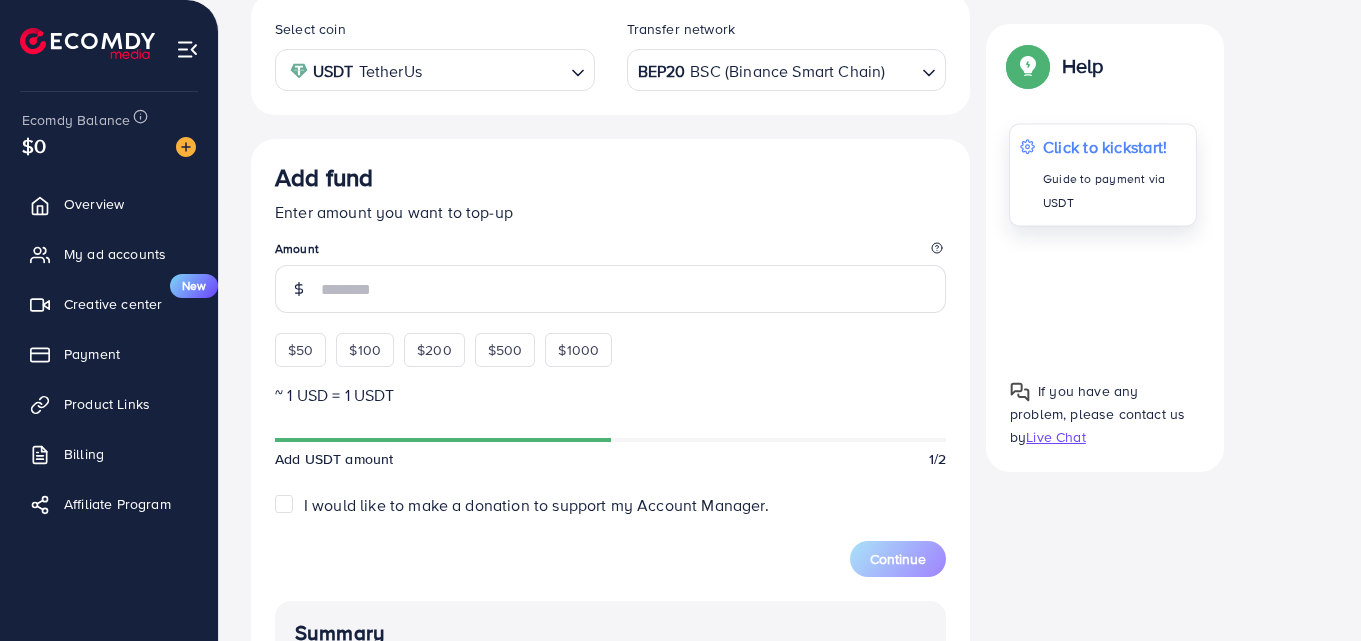 click 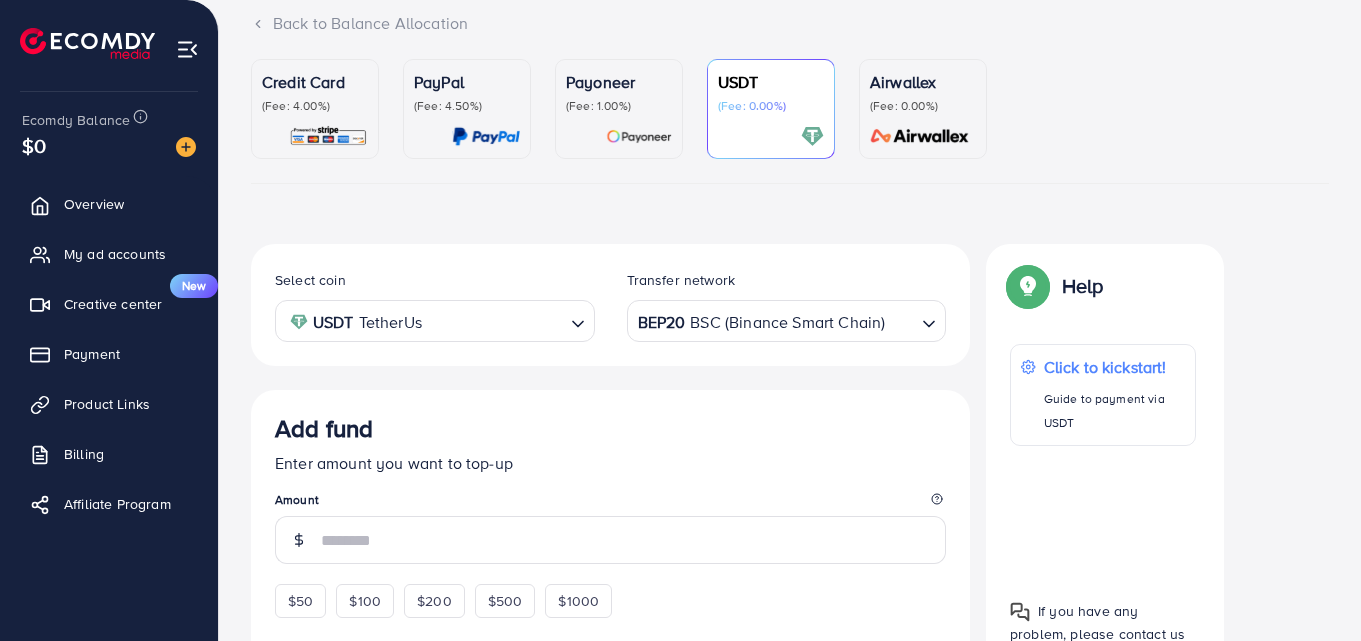scroll, scrollTop: 0, scrollLeft: 0, axis: both 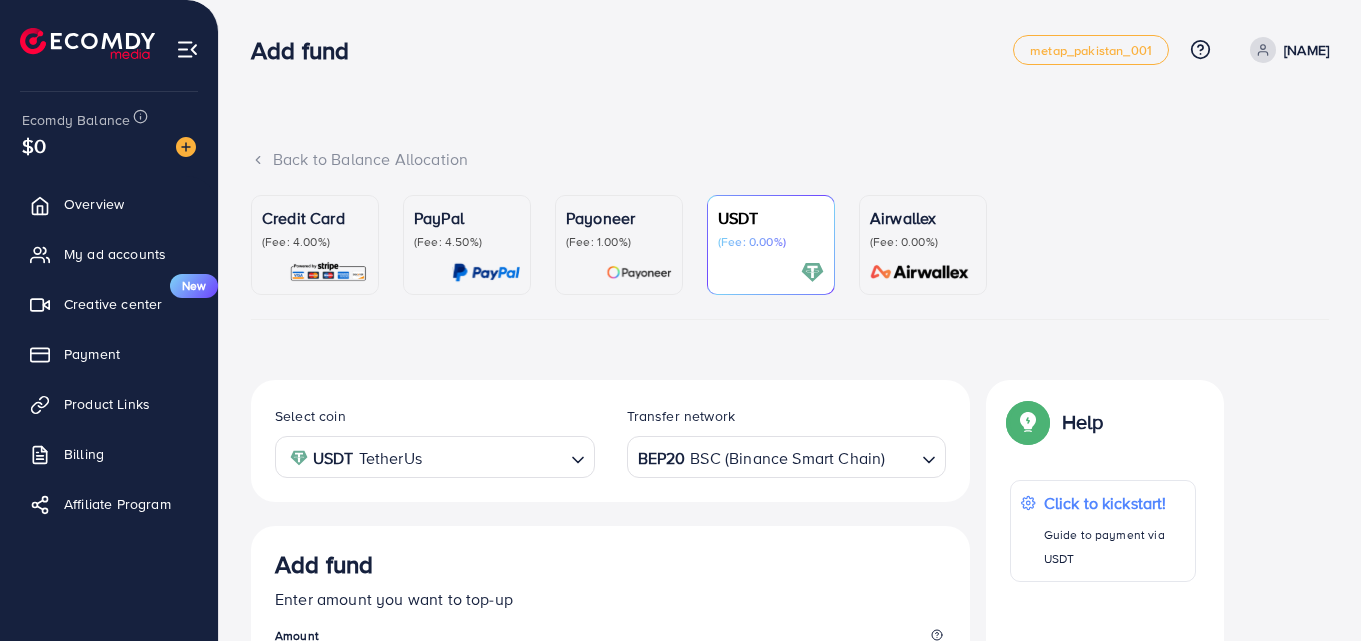click at bounding box center [920, 272] 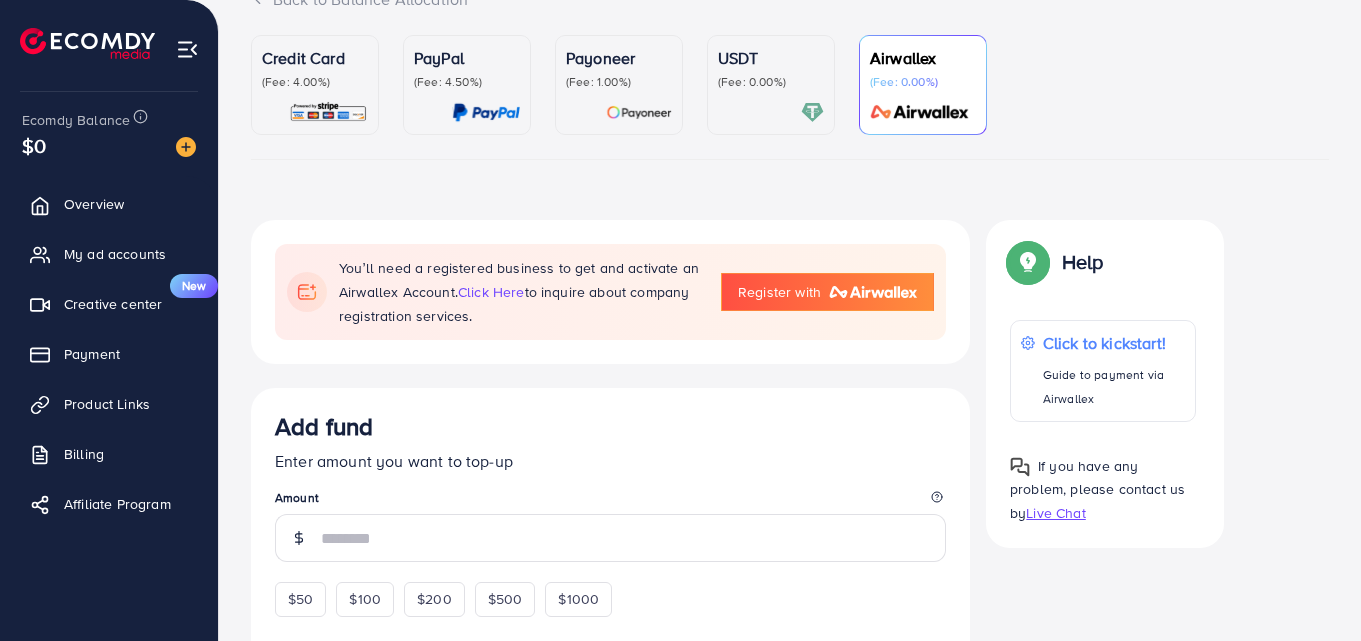 scroll, scrollTop: 193, scrollLeft: 0, axis: vertical 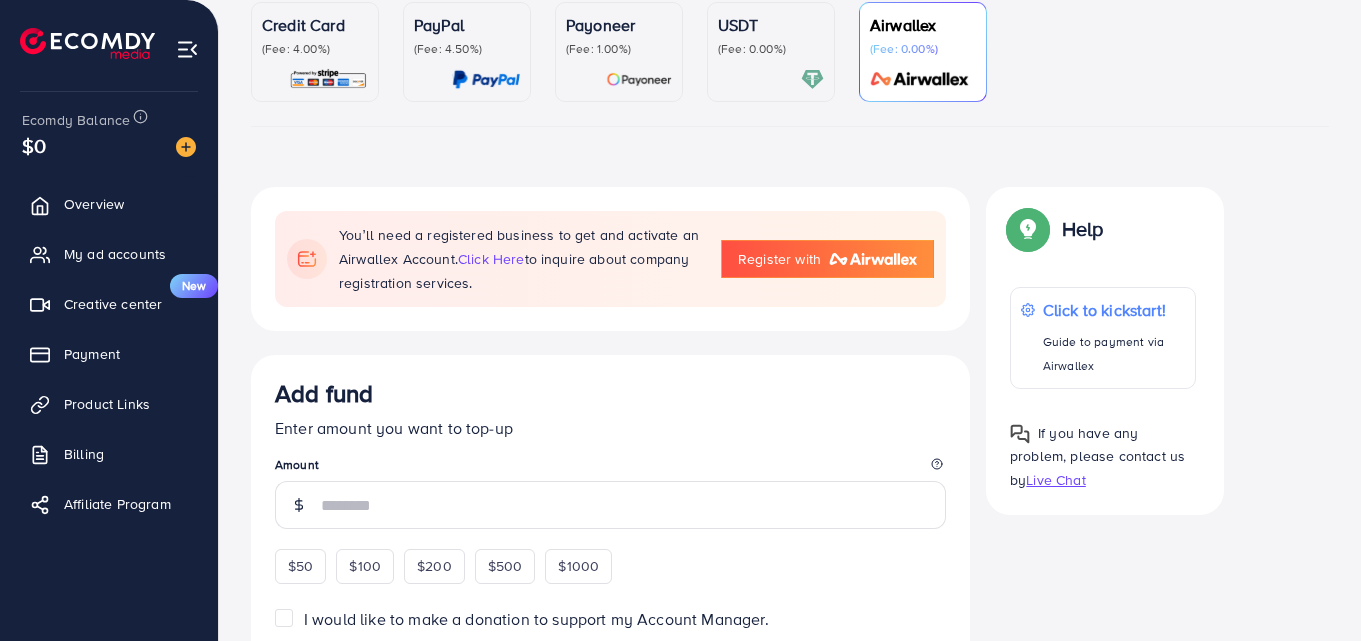 click at bounding box center (812, 79) 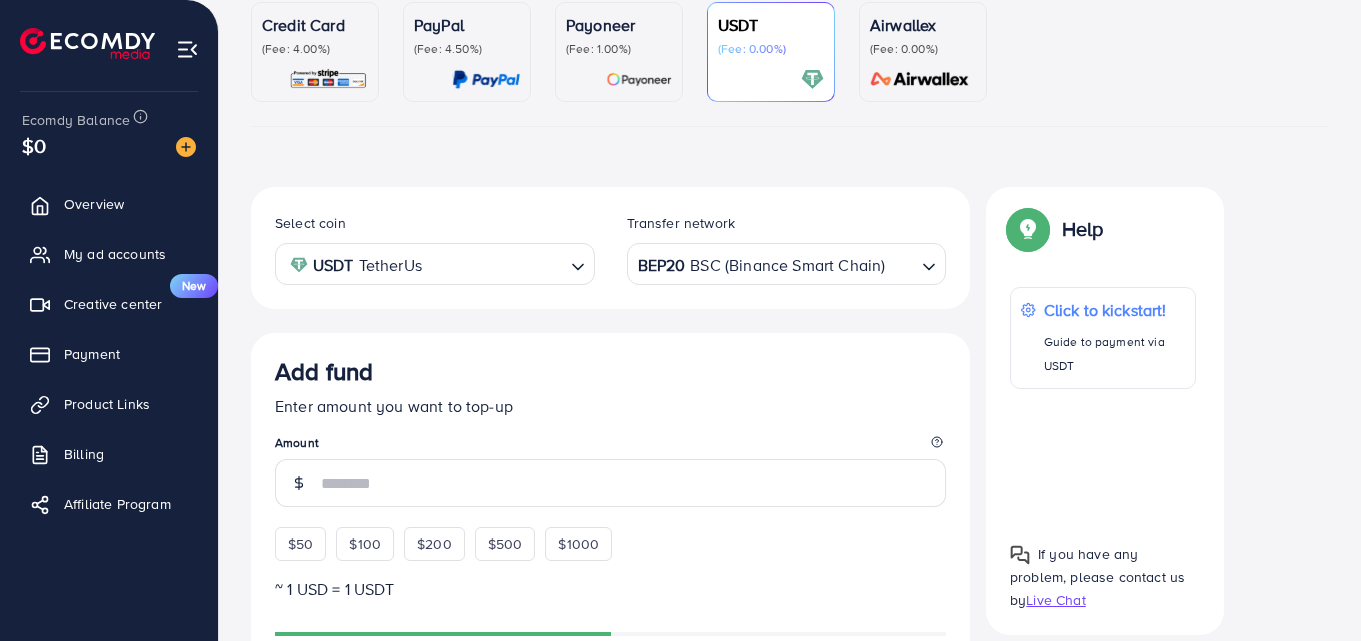 click on "Payoneer" at bounding box center (619, 25) 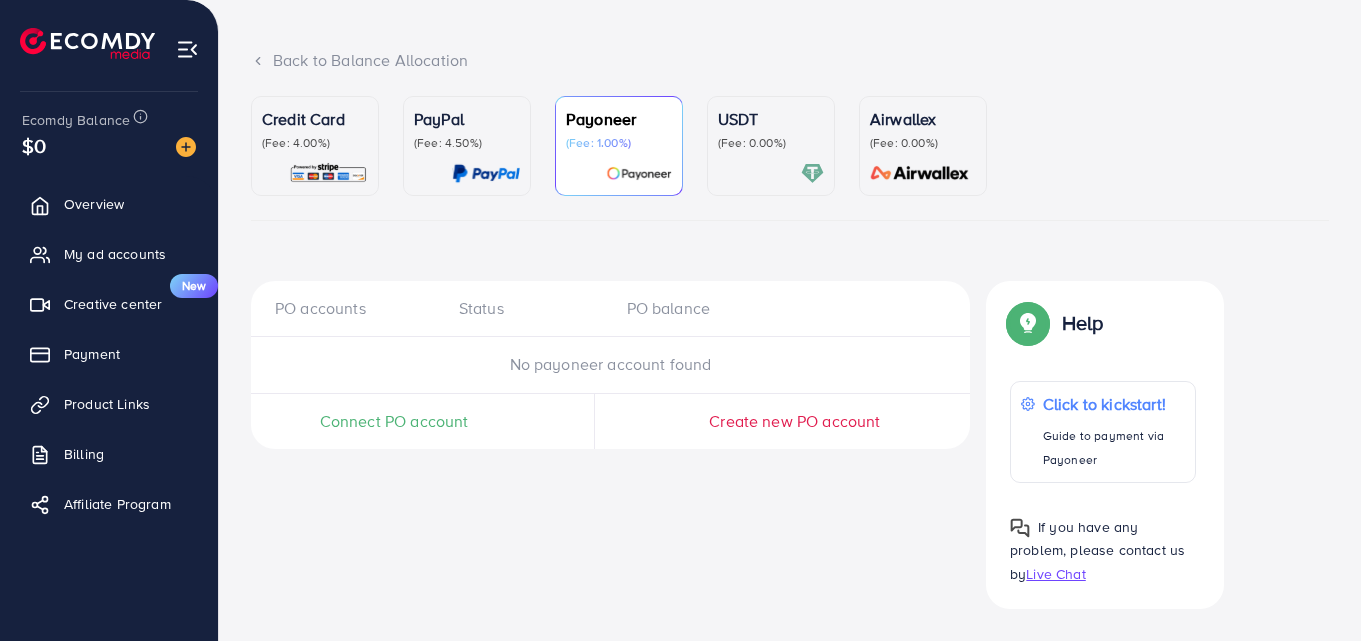 scroll, scrollTop: 99, scrollLeft: 0, axis: vertical 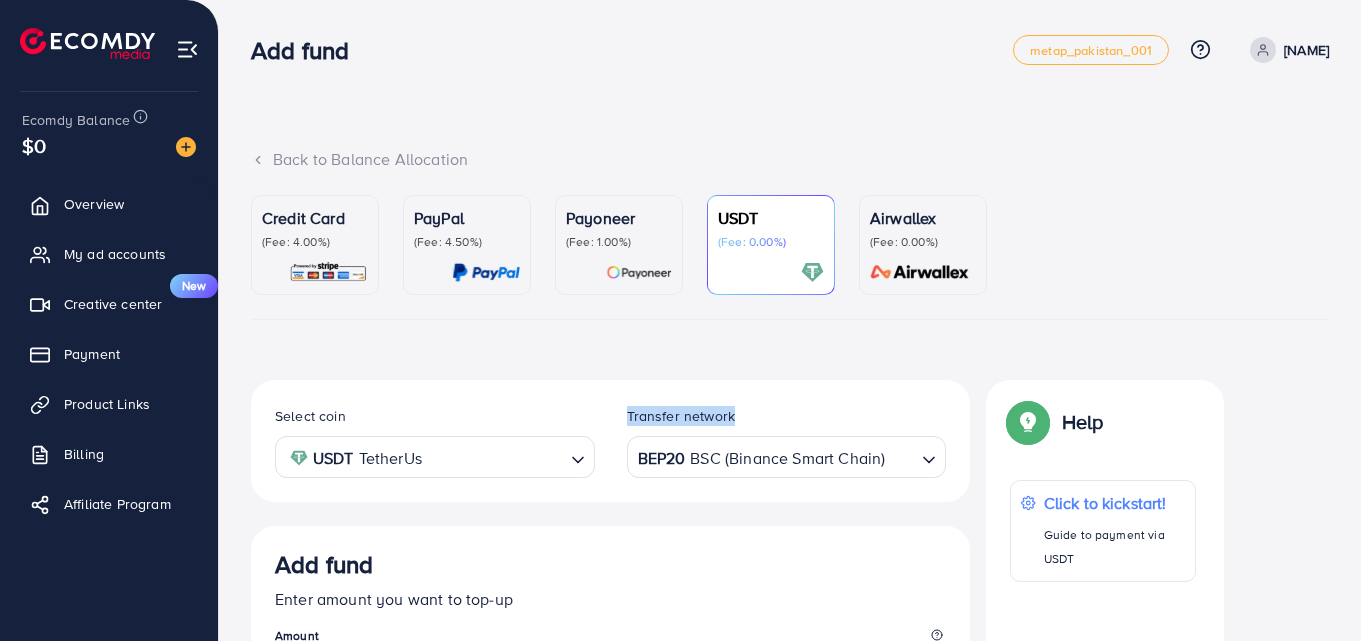 drag, startPoint x: 624, startPoint y: 413, endPoint x: 758, endPoint y: 390, distance: 135.95955 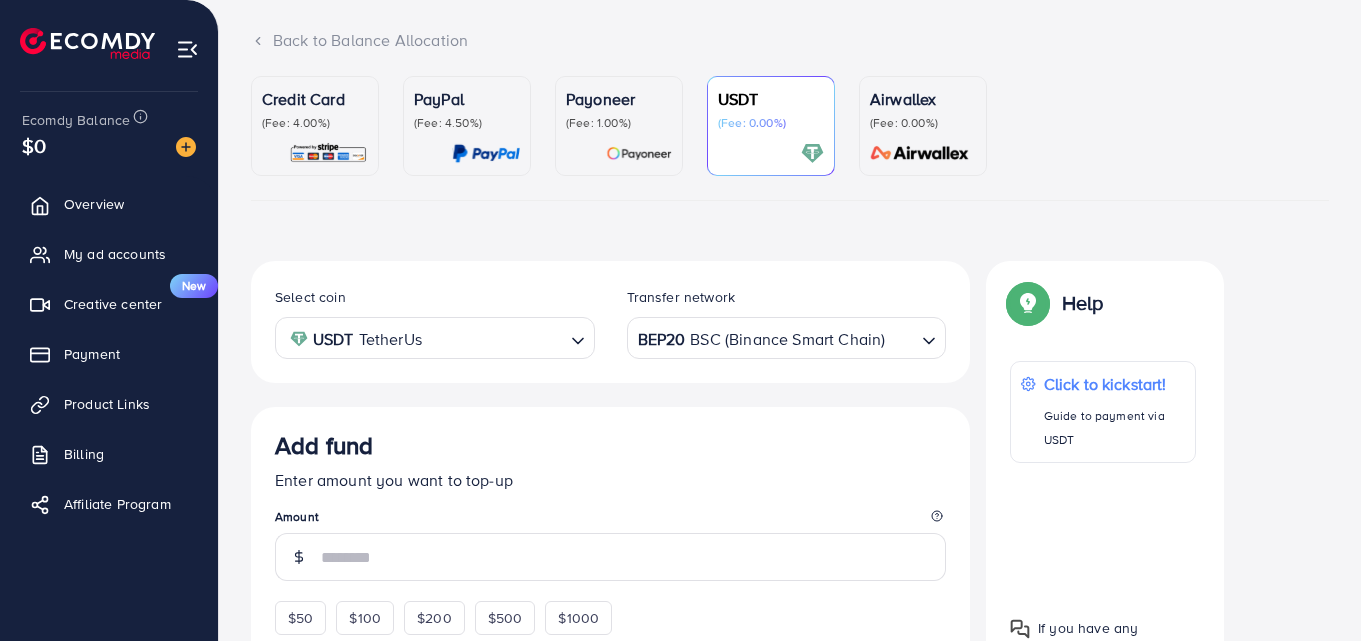 scroll, scrollTop: 120, scrollLeft: 0, axis: vertical 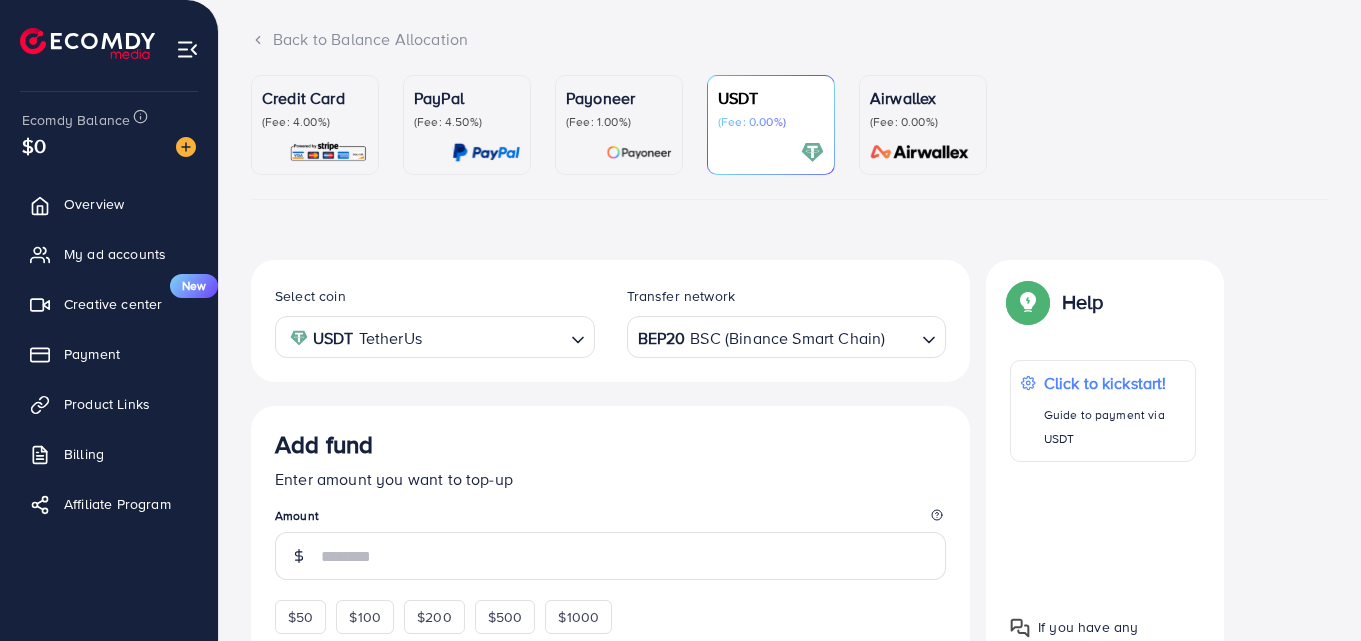 drag, startPoint x: 269, startPoint y: 39, endPoint x: 486, endPoint y: 61, distance: 218.11235 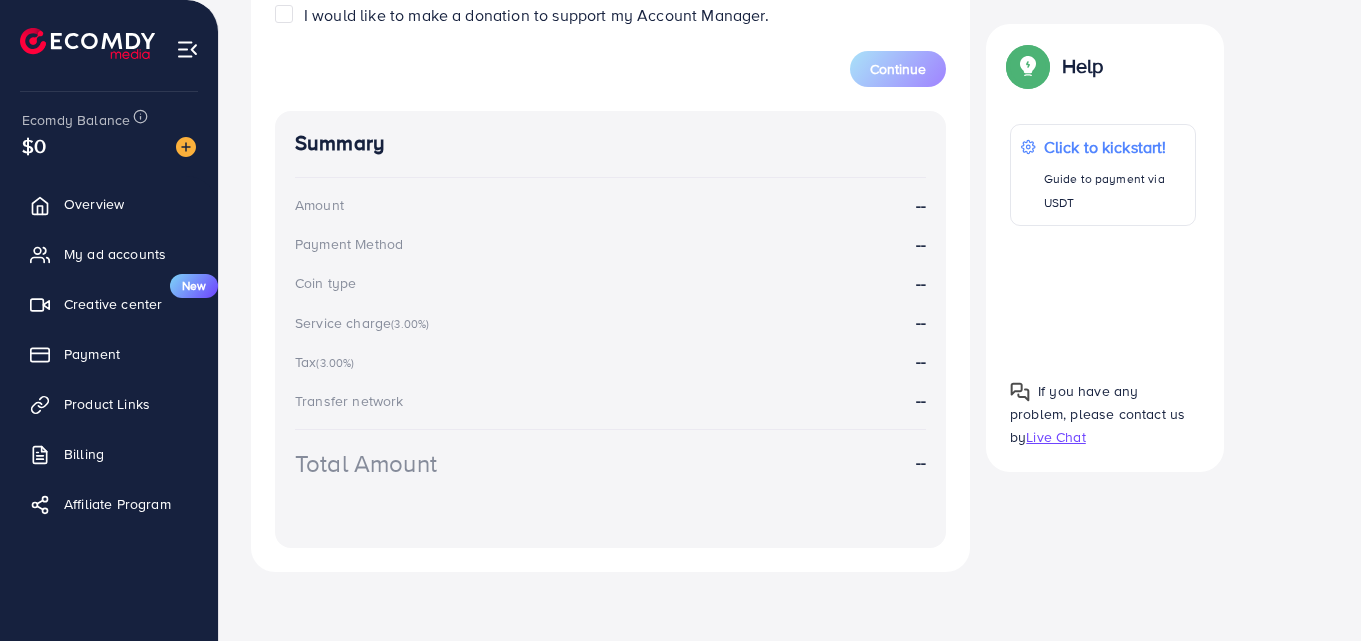 scroll, scrollTop: 880, scrollLeft: 0, axis: vertical 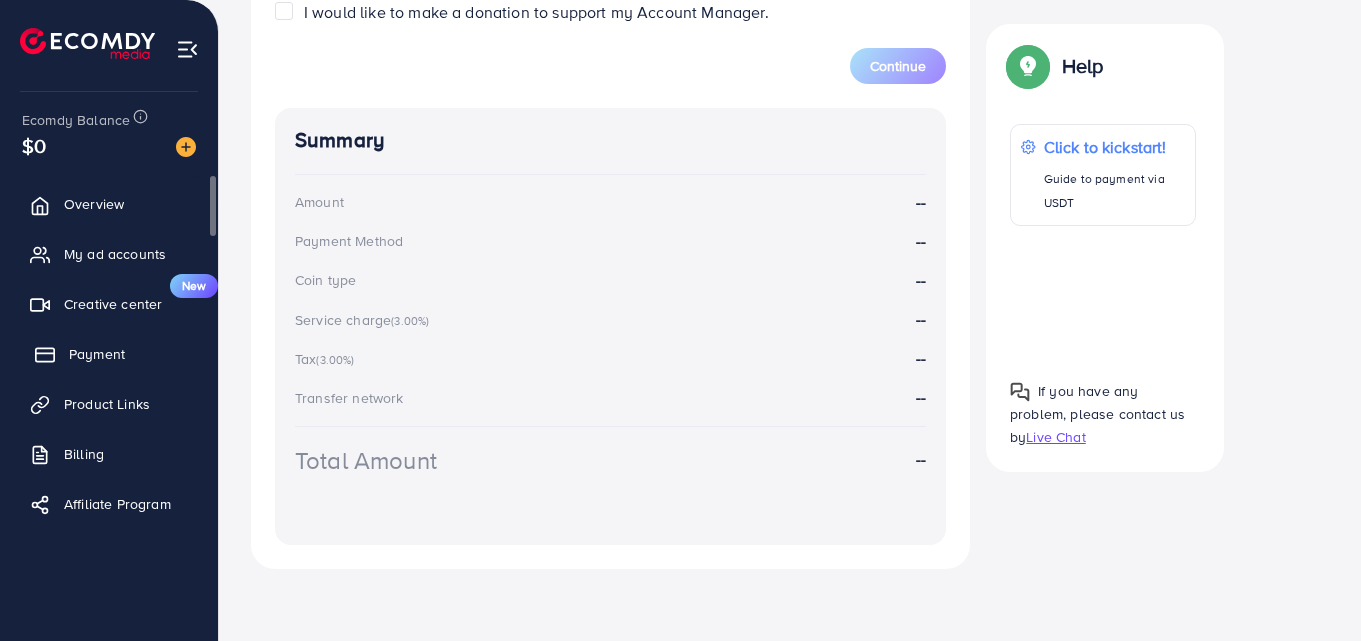 click on "Payment" at bounding box center [97, 354] 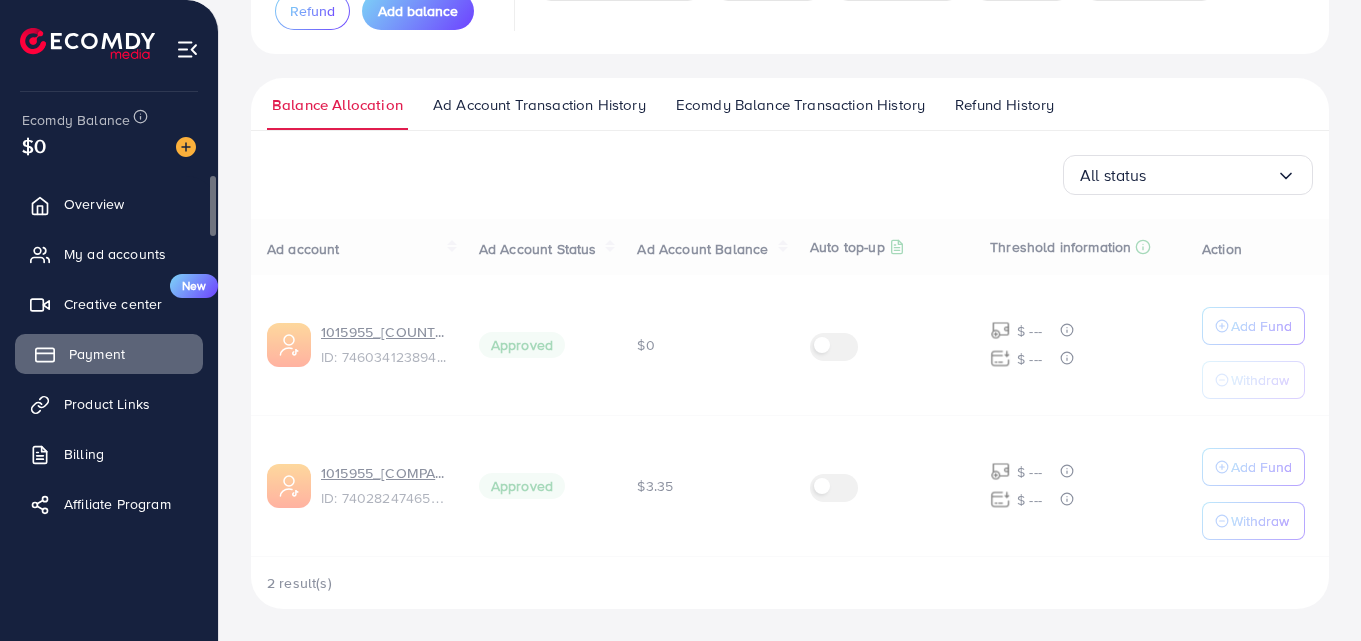scroll, scrollTop: 0, scrollLeft: 0, axis: both 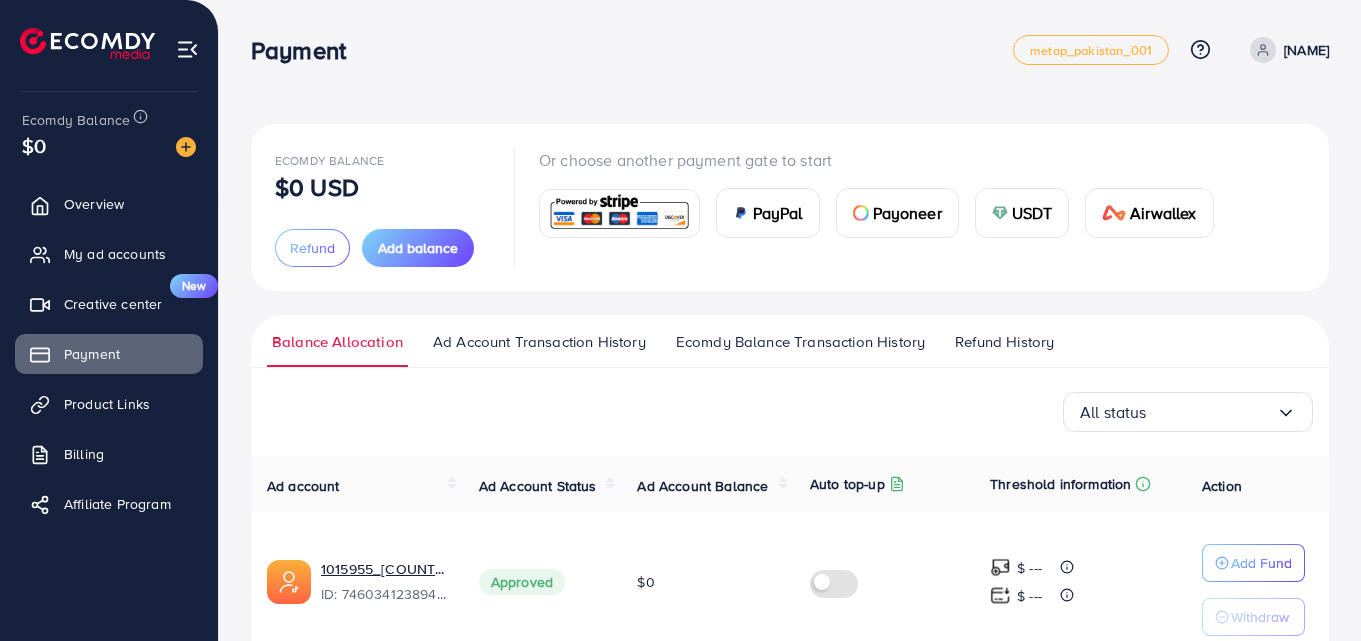 click on "USDT" at bounding box center (1032, 213) 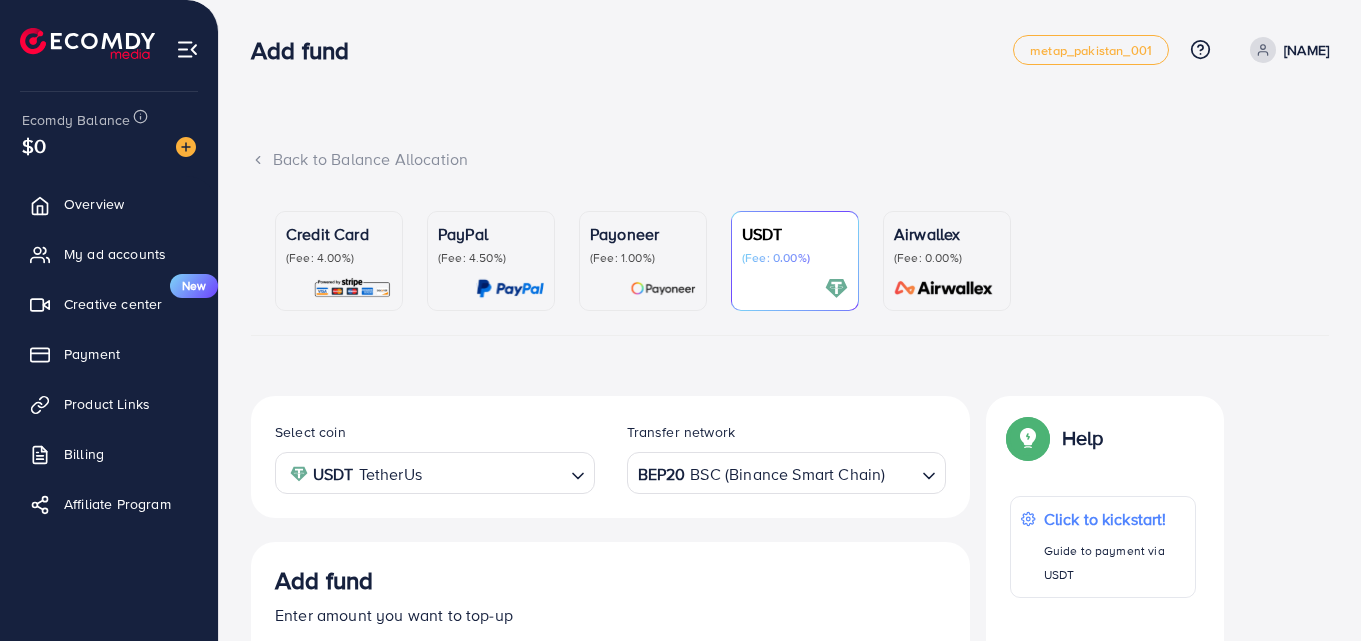 scroll, scrollTop: 372, scrollLeft: 0, axis: vertical 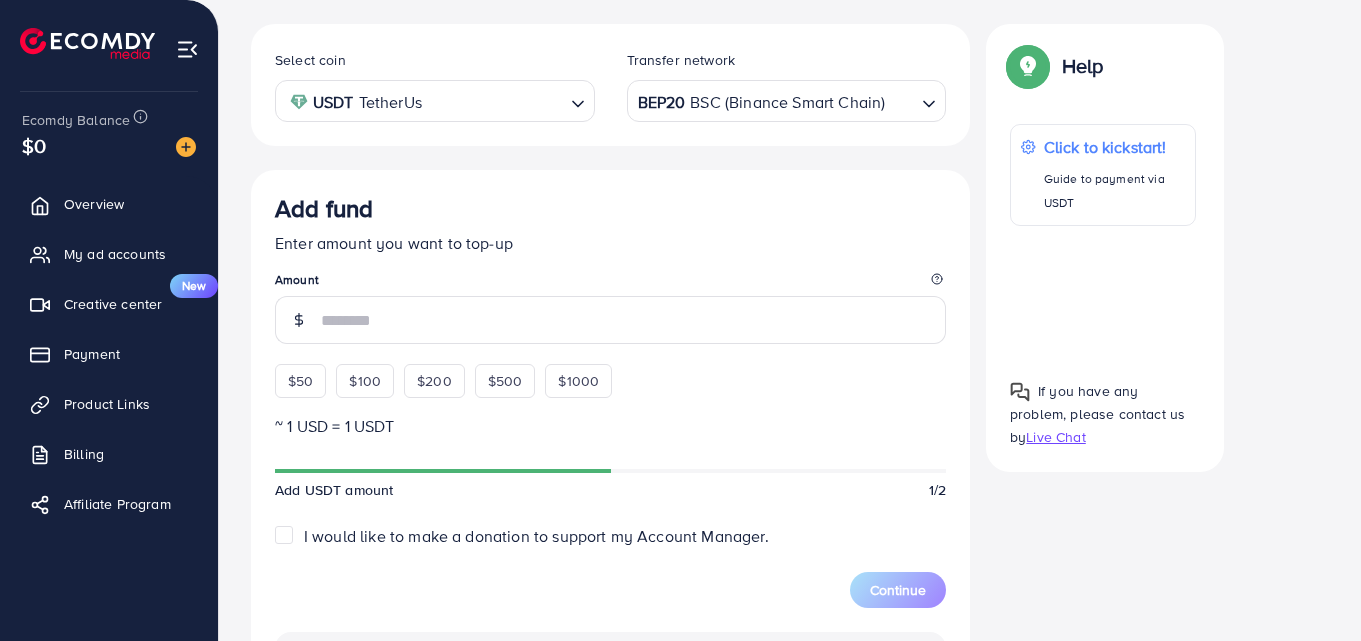click on "BEP20 BSC (Binance Smart Chain)" at bounding box center (775, 99) 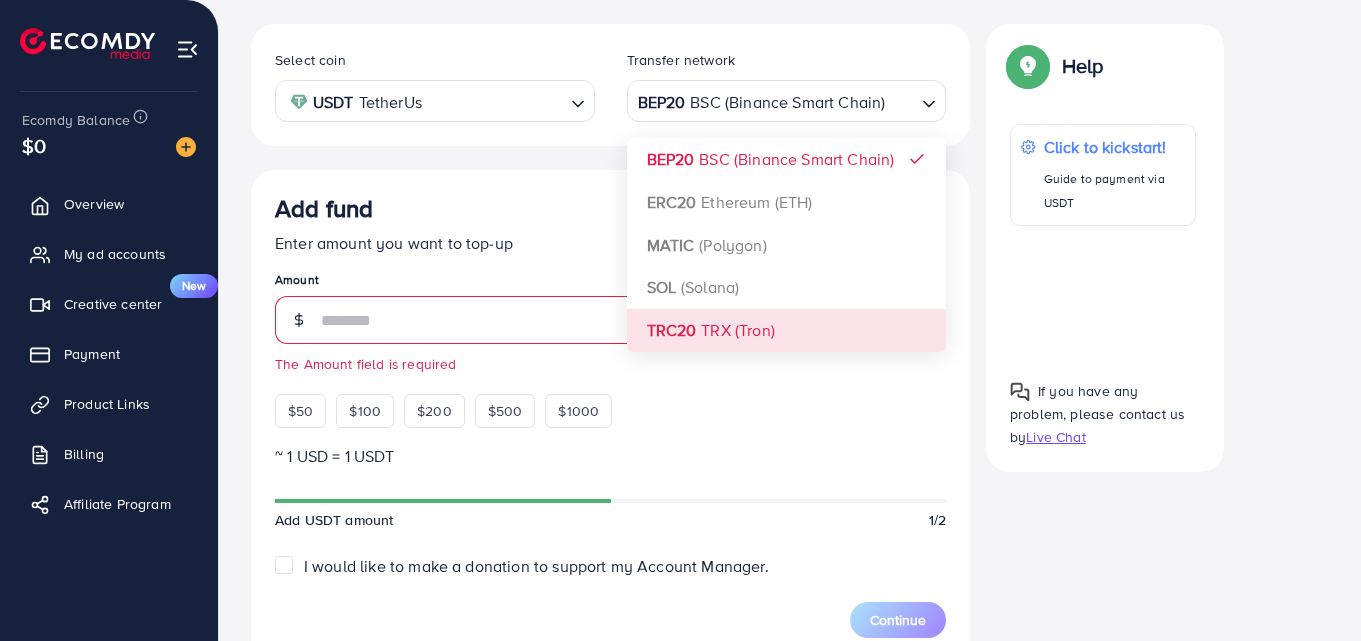 click on "Add fund  Enter amount you want to top-up Amount  The Amount field is required  $50 $100 $200 $500 $1000" at bounding box center [610, 311] 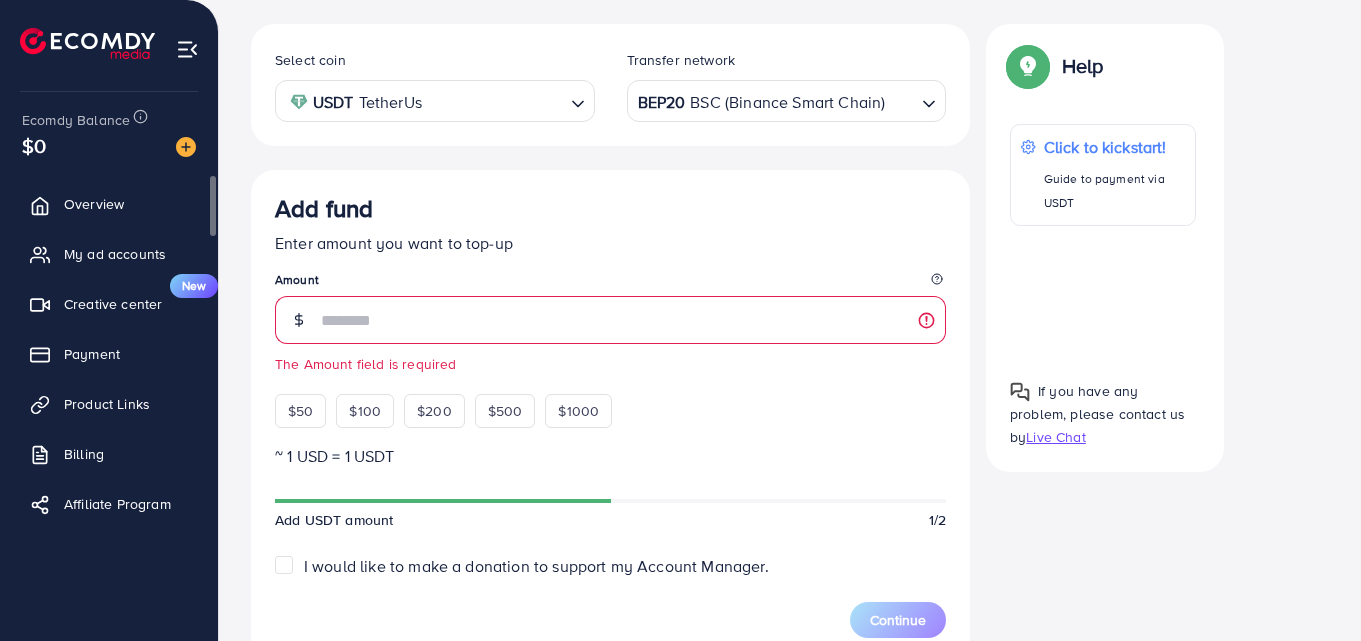 click on "Overview My ad accounts Creative center  New  Payment Product Links Billing Affiliate Program" at bounding box center (109, 360) 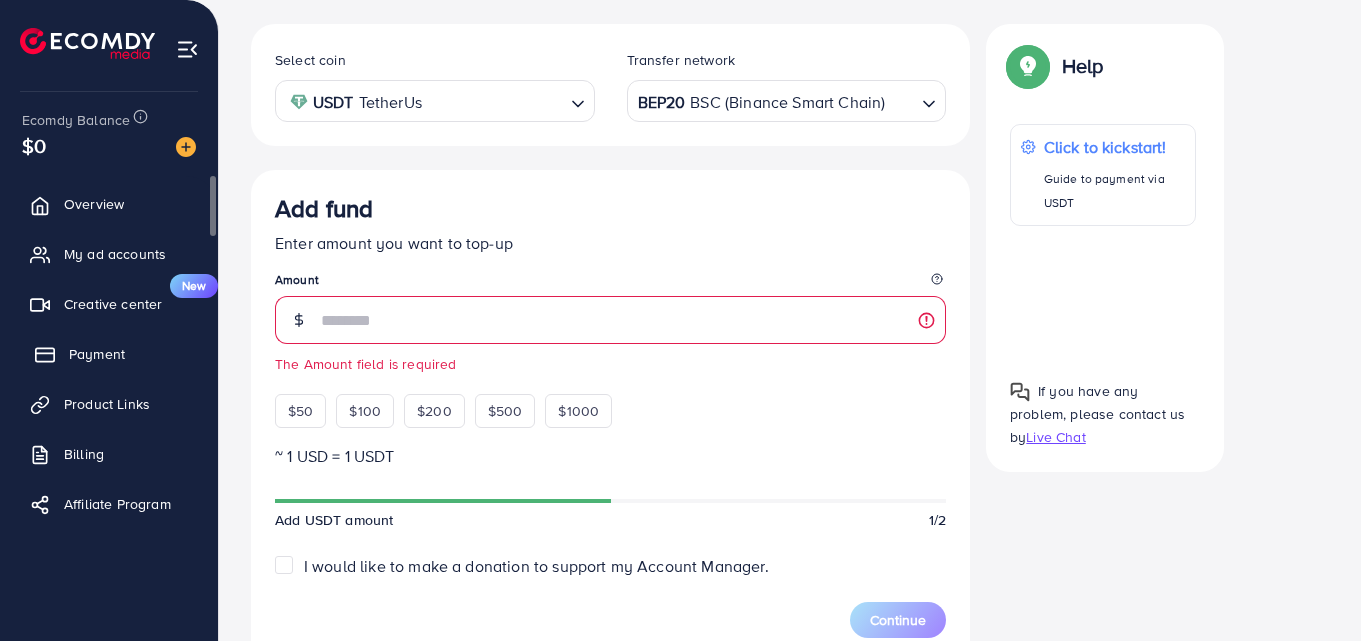 click on "Payment" at bounding box center (109, 354) 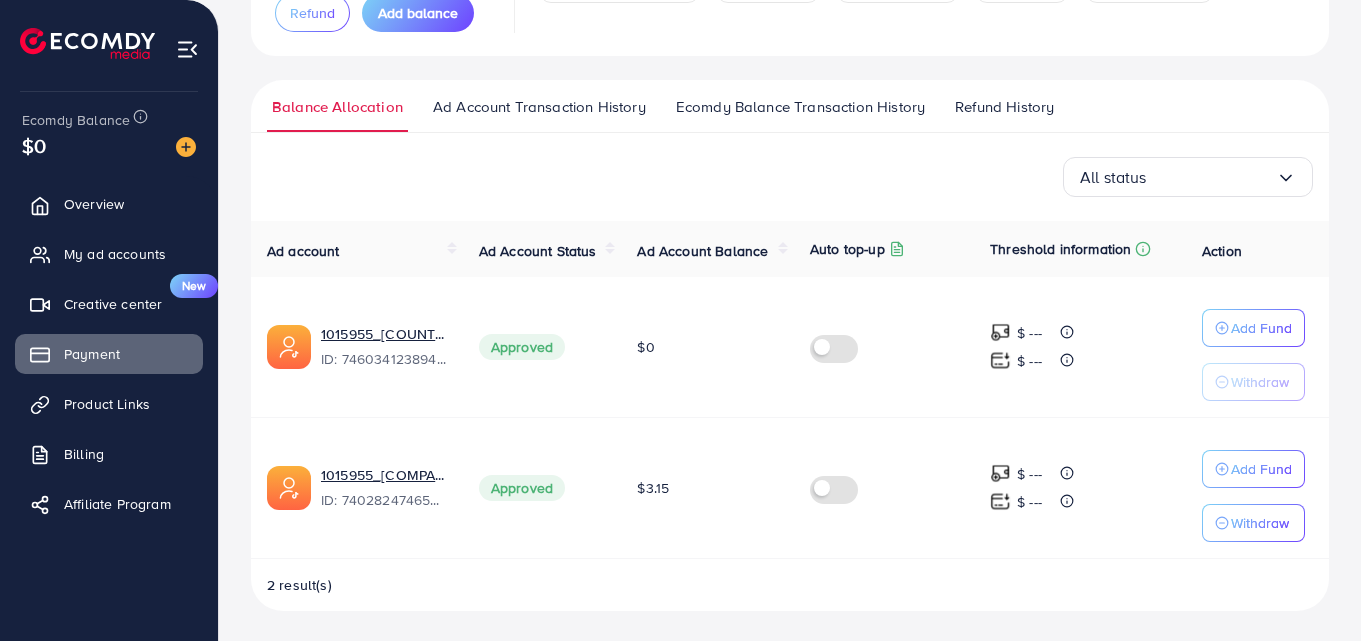 scroll, scrollTop: 237, scrollLeft: 0, axis: vertical 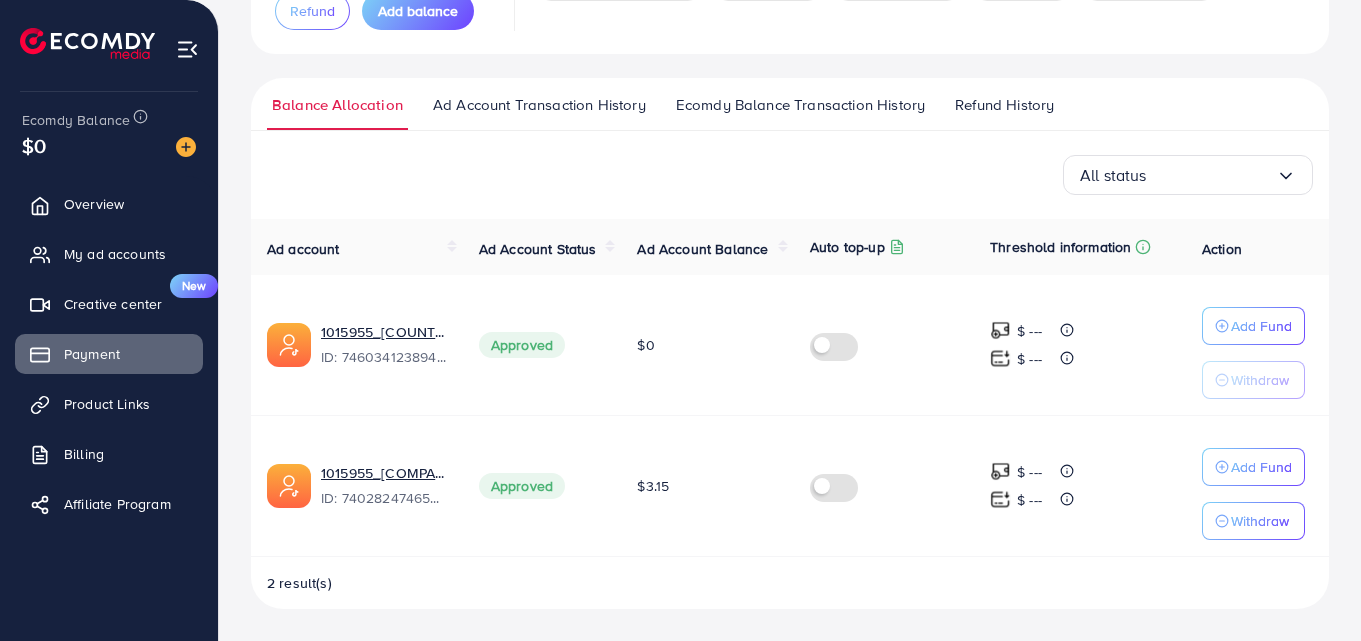 click at bounding box center (1211, 175) 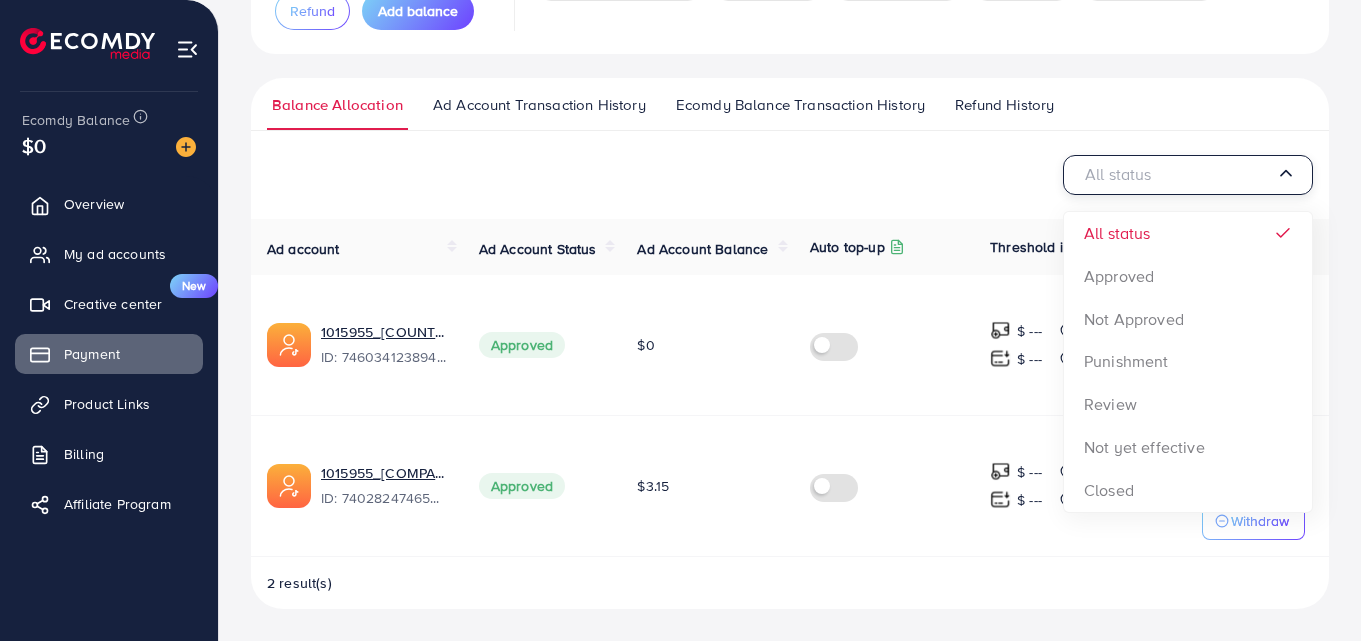 click on "All status
Loading...
All status
Approved
Not Approved
Punishment
Review
Not yet effective
Closed" at bounding box center [790, 175] 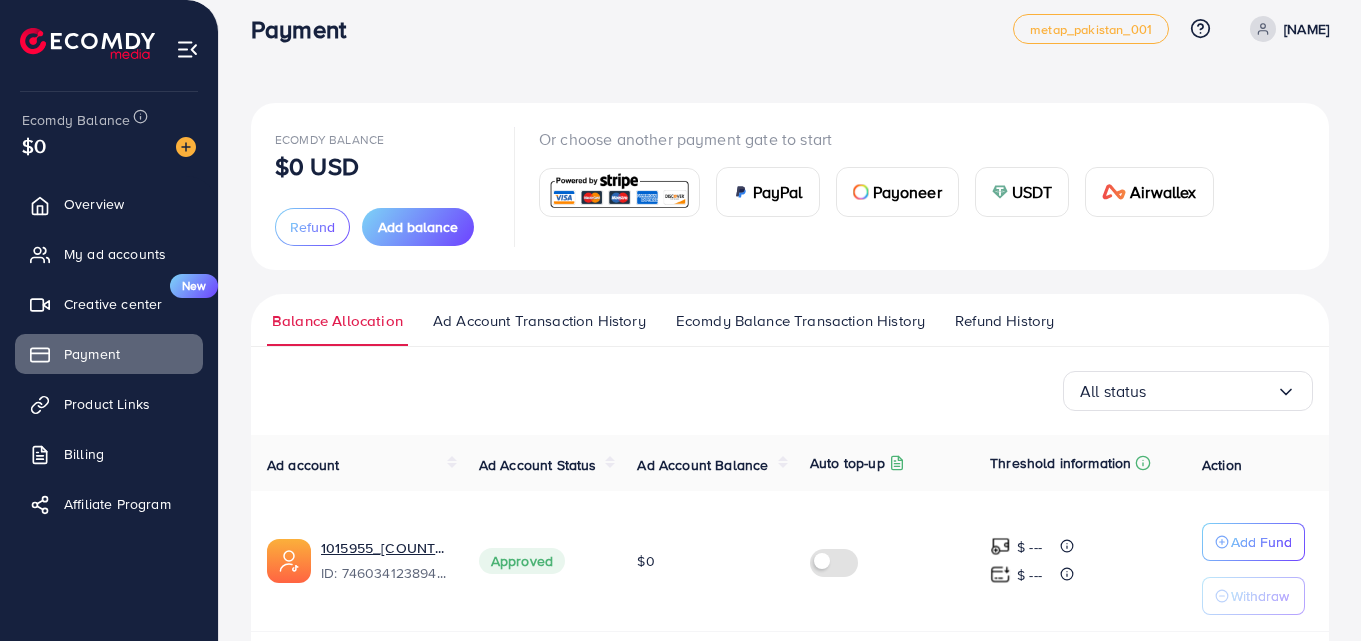 scroll, scrollTop: 10, scrollLeft: 0, axis: vertical 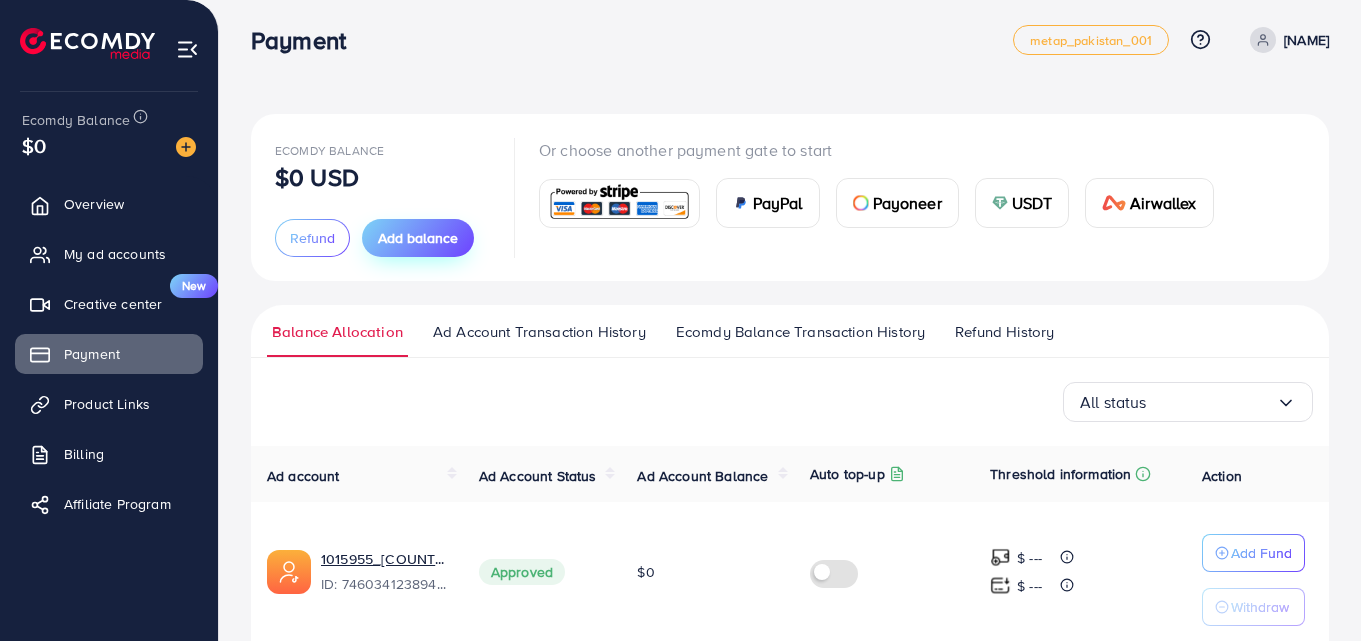 drag, startPoint x: 438, startPoint y: 241, endPoint x: 415, endPoint y: 242, distance: 23.021729 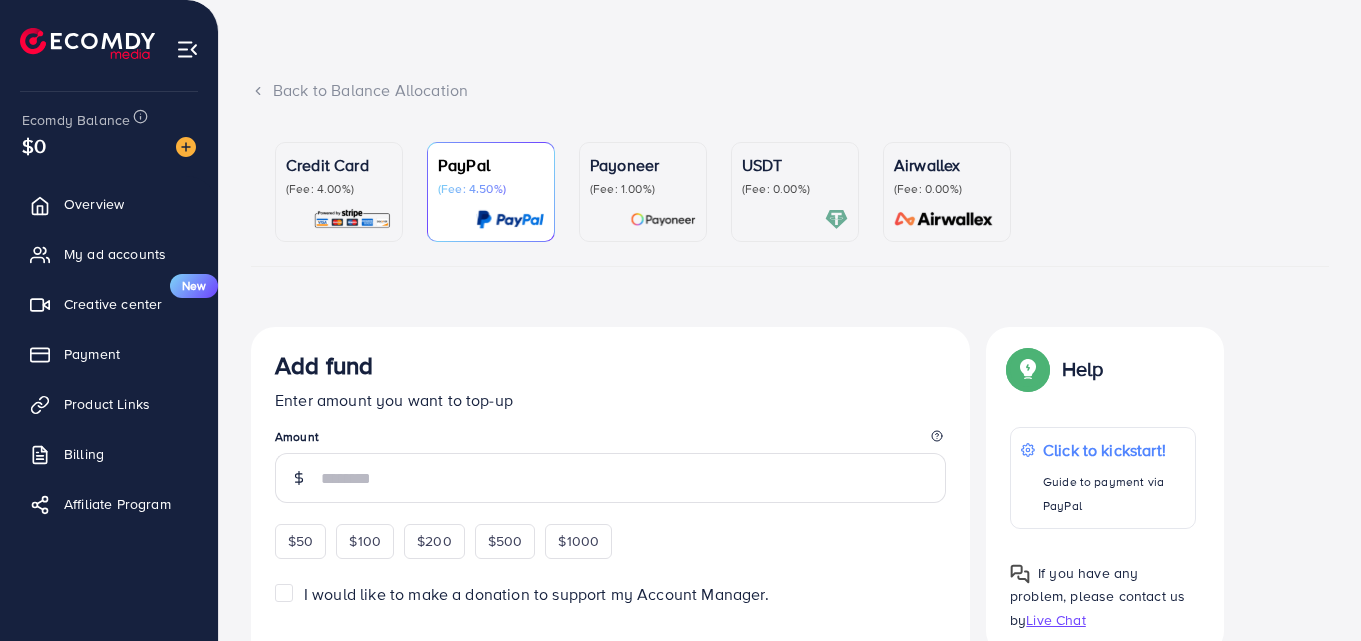scroll, scrollTop: 100, scrollLeft: 0, axis: vertical 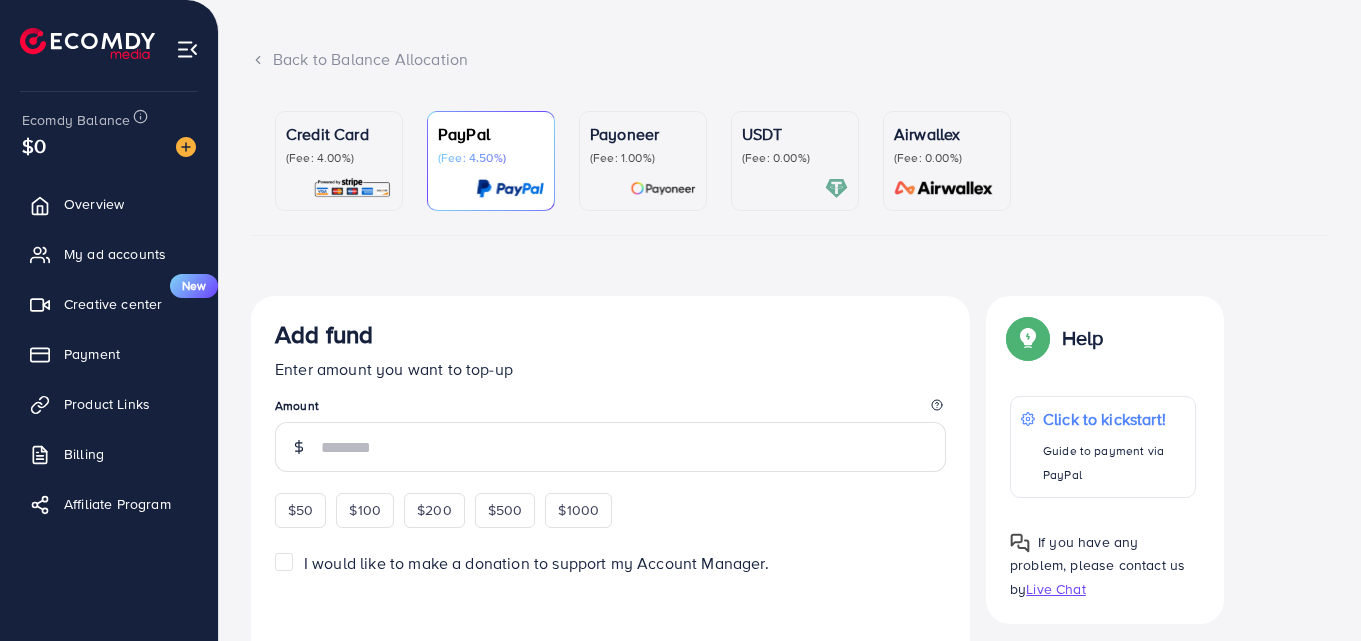 click at bounding box center [795, 188] 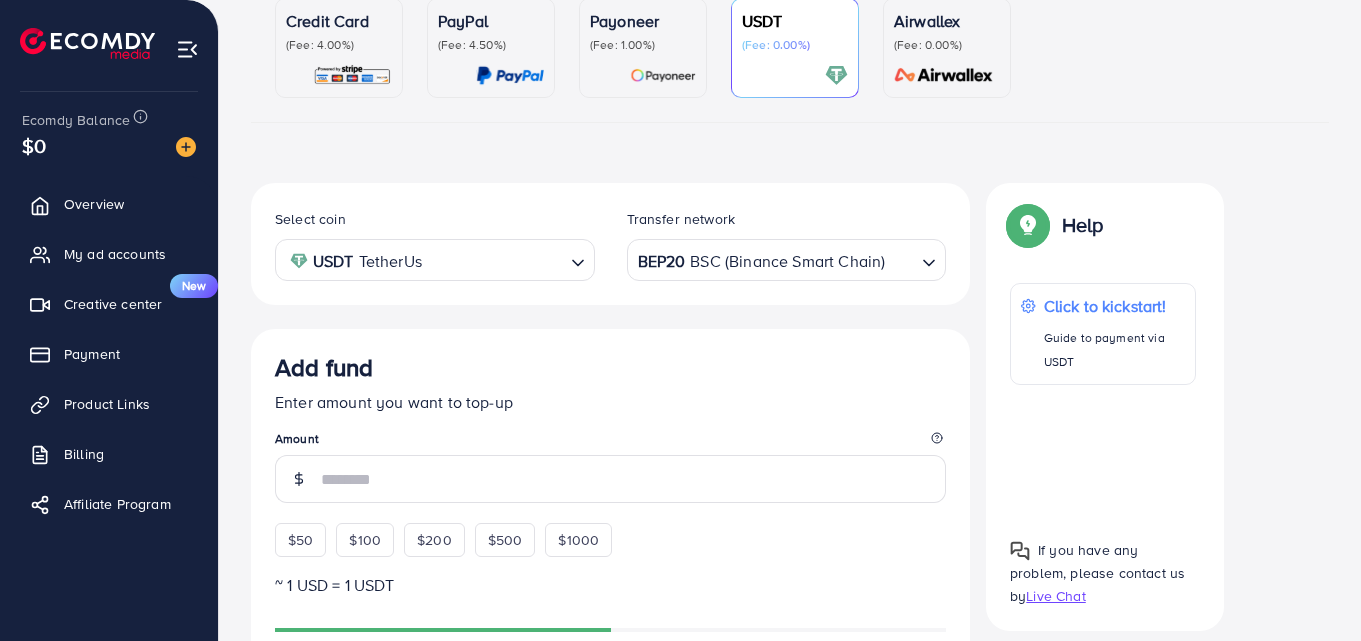 scroll, scrollTop: 214, scrollLeft: 0, axis: vertical 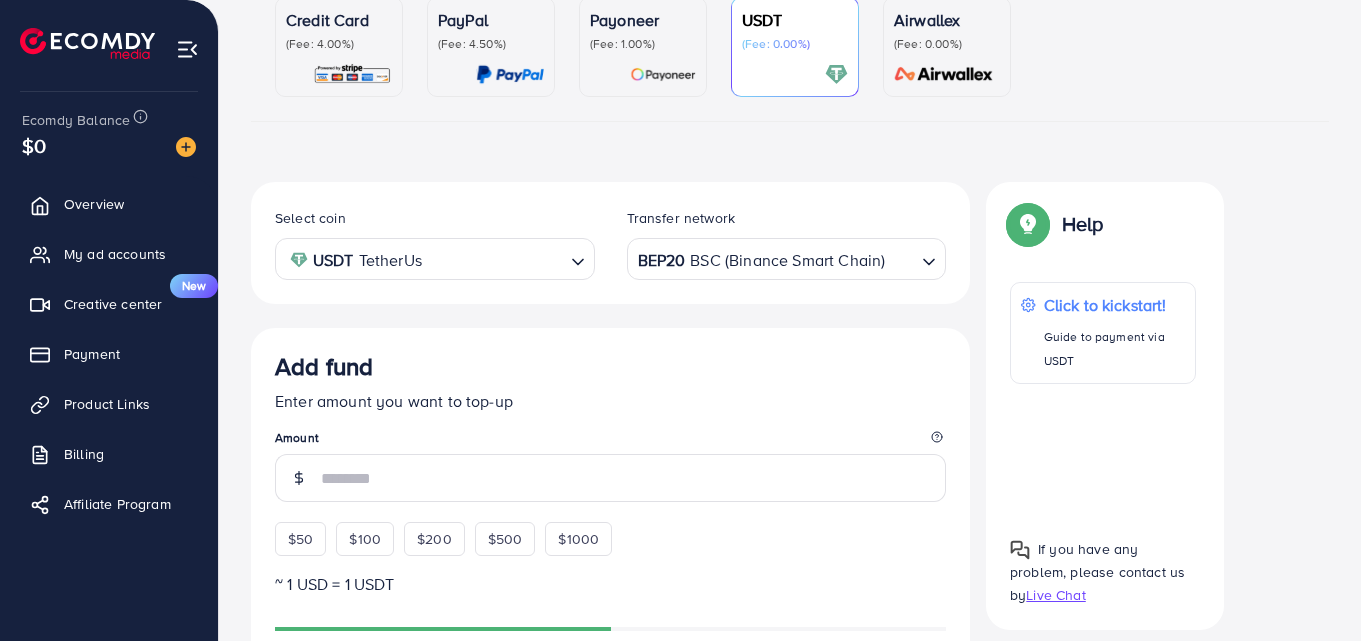 click on "Transfer network" at bounding box center (787, 223) 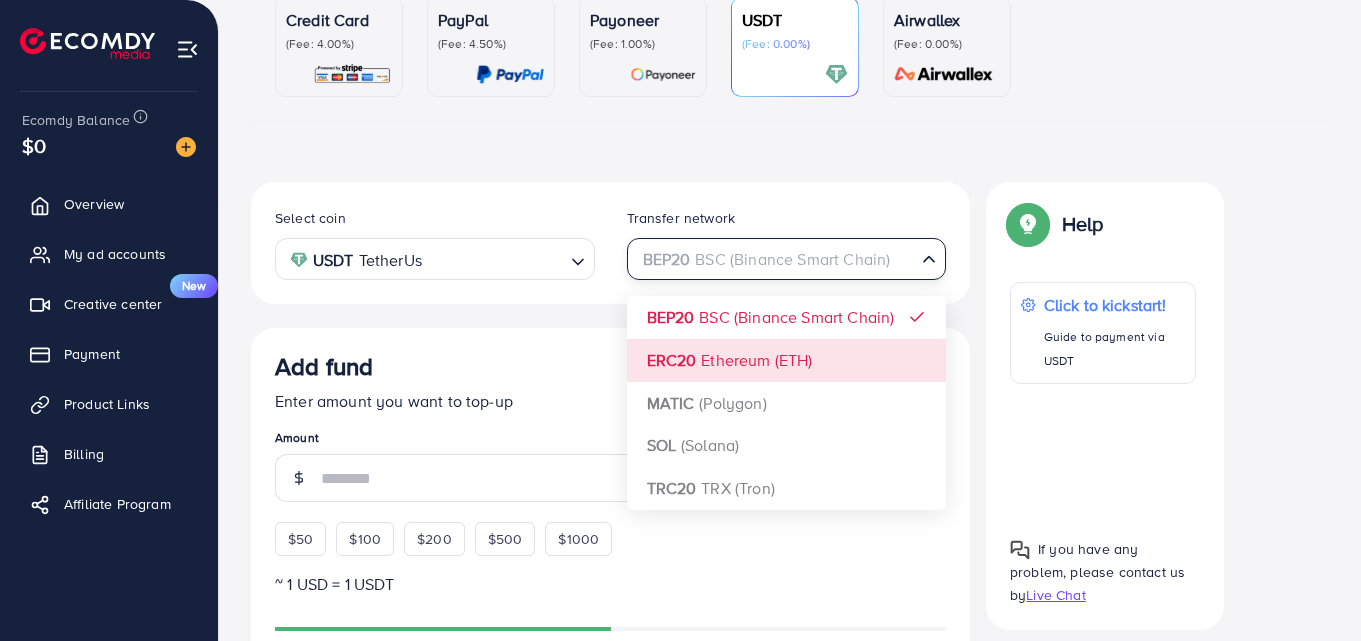 click on "Credit Card   (Fee: 4.00%)   PayPal   (Fee: 4.50%)   Payoneer   (Fee: 1.00%)   USDT   (Fee: 0.00%)   Airwallex   (Fee: 0.00%)   Top-up Success!   Thanks you for your purchase. Please check your balance again.   Summary   Client   [NAME]   Amount   0 USD   Payment Method   MasterCard   Service charge  0 USD  Credit card fee  0 USD  Tax  0 USD  Total Amount = Amount + Service charge + Tax + Credit card fee    0 USD   Recharge   Show me Ad Account  *You can download the invoice   here  Credit Card  My Credit Cards   Card ID   Status   **** 6465   Pending   Active  Add credit card  Guaranteed  SAFE  Checkout   Email   Card Number   Expired   CVC   Name on card   Add card   If you have any problem, please contact us by   Live Chat   Help   Help   Click to kickstart!   Guide to payment via USDT   If you have any problem, please contact us by   Live Chat   Top-up fail!  Your transaction cannot be completed with error:   Summary   Amount   [NAME]   Client   0 USD   Payment Method   Paypal   Service charge  0 USD" at bounding box center (790, 624) 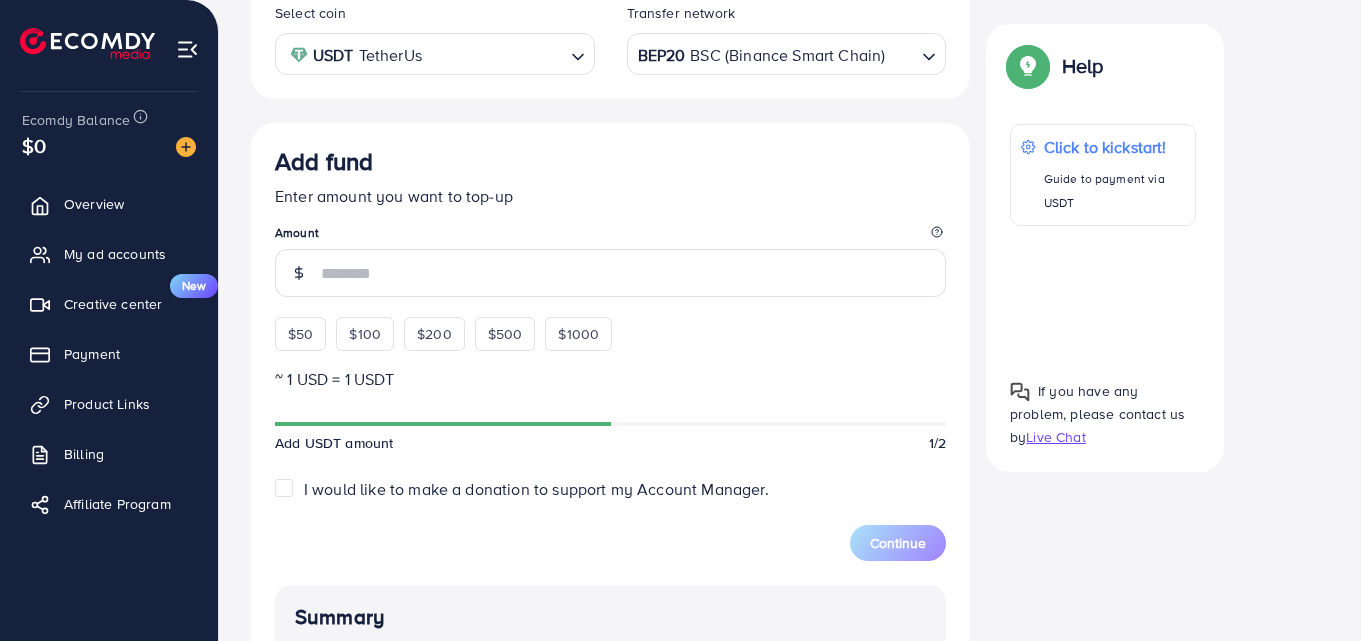 scroll, scrollTop: 420, scrollLeft: 0, axis: vertical 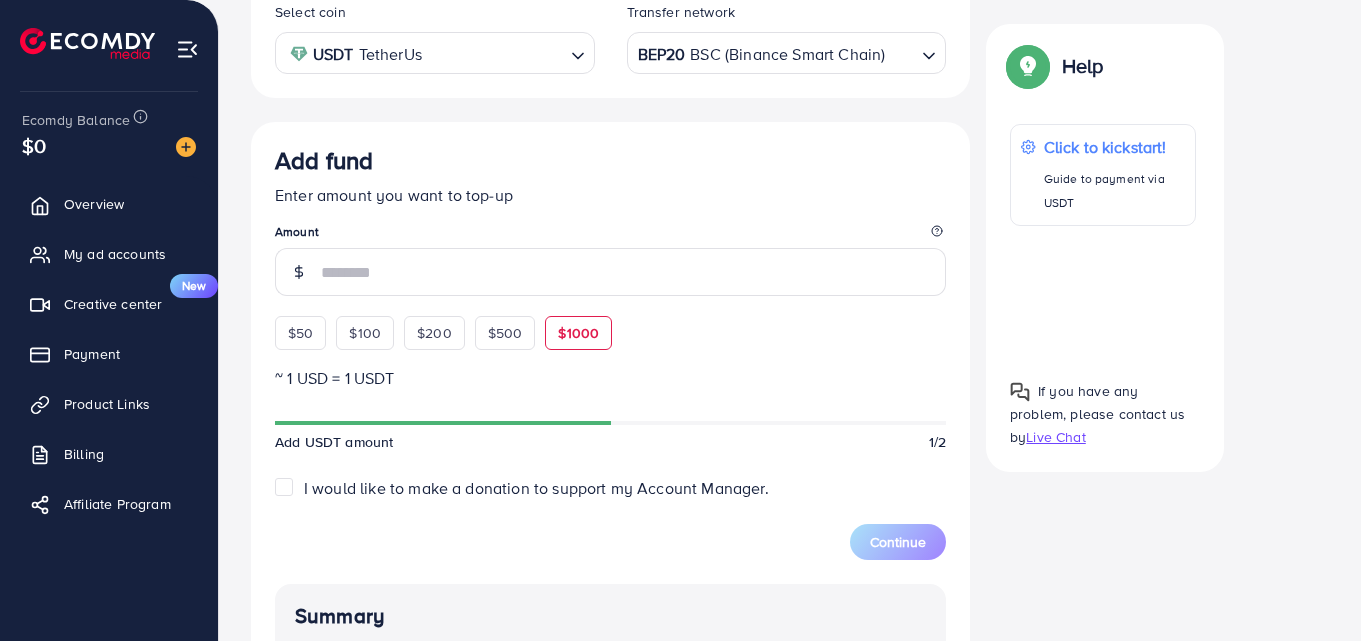 click on "$1000" at bounding box center [578, 333] 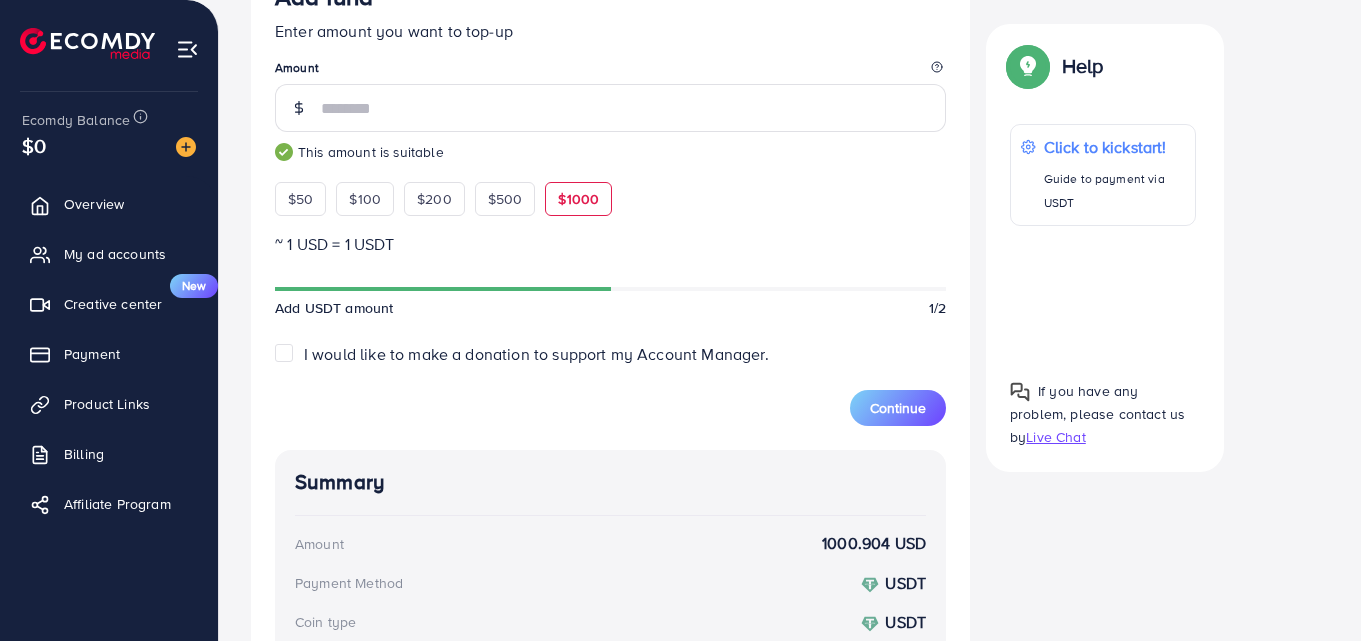 scroll, scrollTop: 574, scrollLeft: 0, axis: vertical 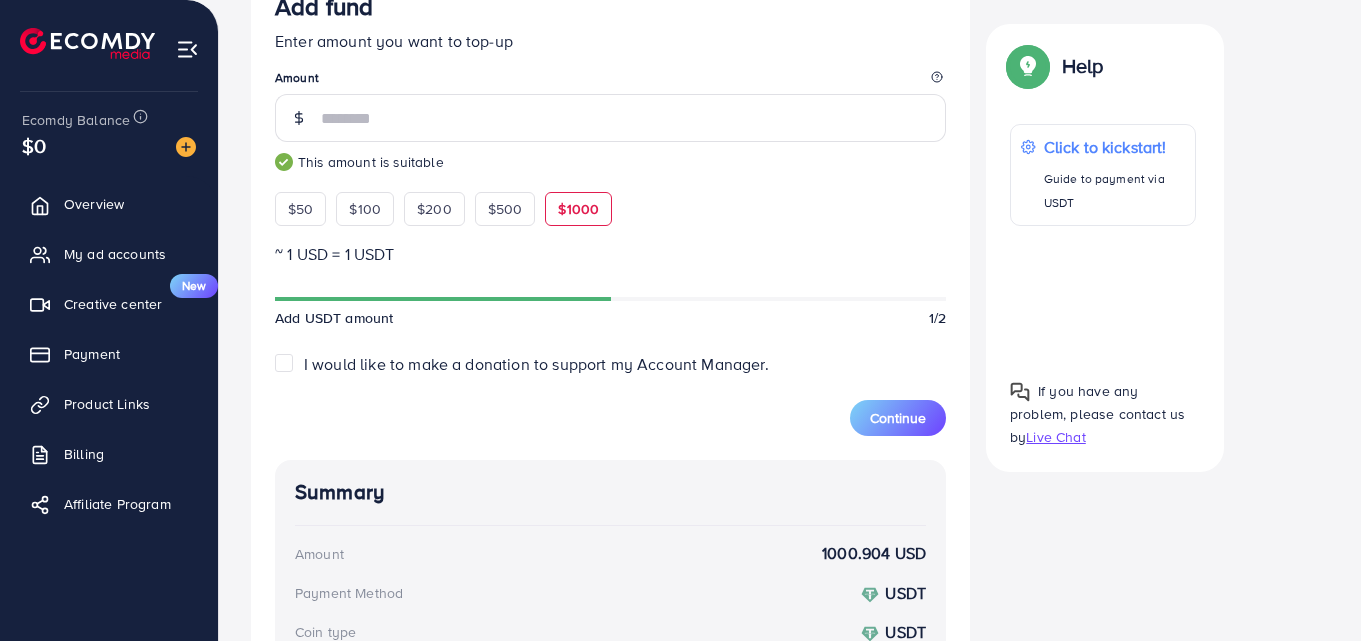 click on "Add fund  Enter amount you want to top-up Amount ****  This amount is suitable  $50 $100 $200 $500 $1000  ~ 1 USD = 1 USDT   Add USDT amount  1/2 I would like to make a donation to support my Account Manager. 5% 10% 15% 20%  Continue" at bounding box center [610, 214] 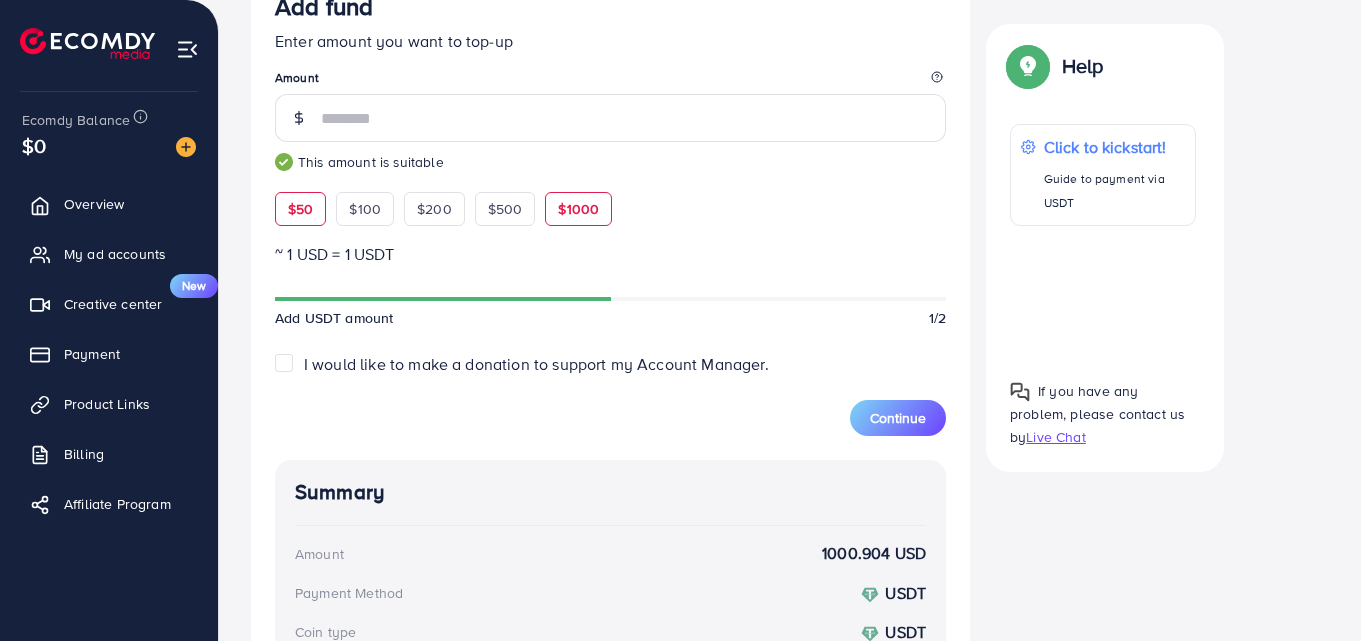 click on "$50" at bounding box center (300, 209) 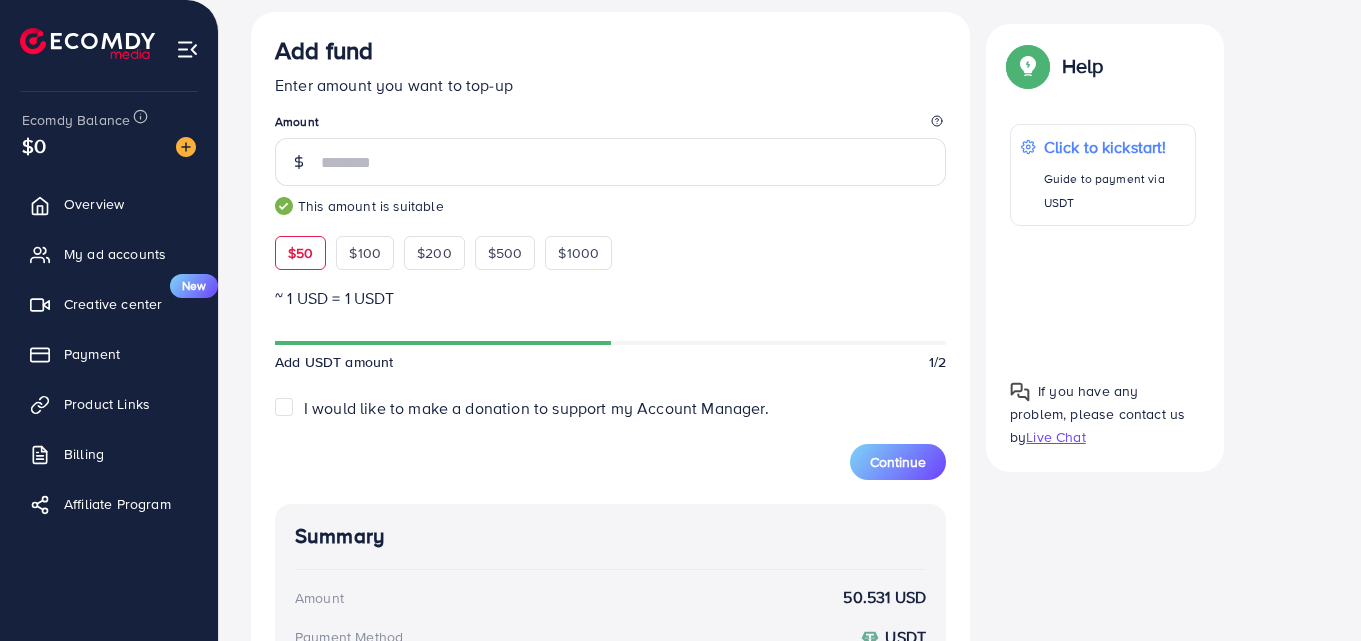 scroll, scrollTop: 459, scrollLeft: 0, axis: vertical 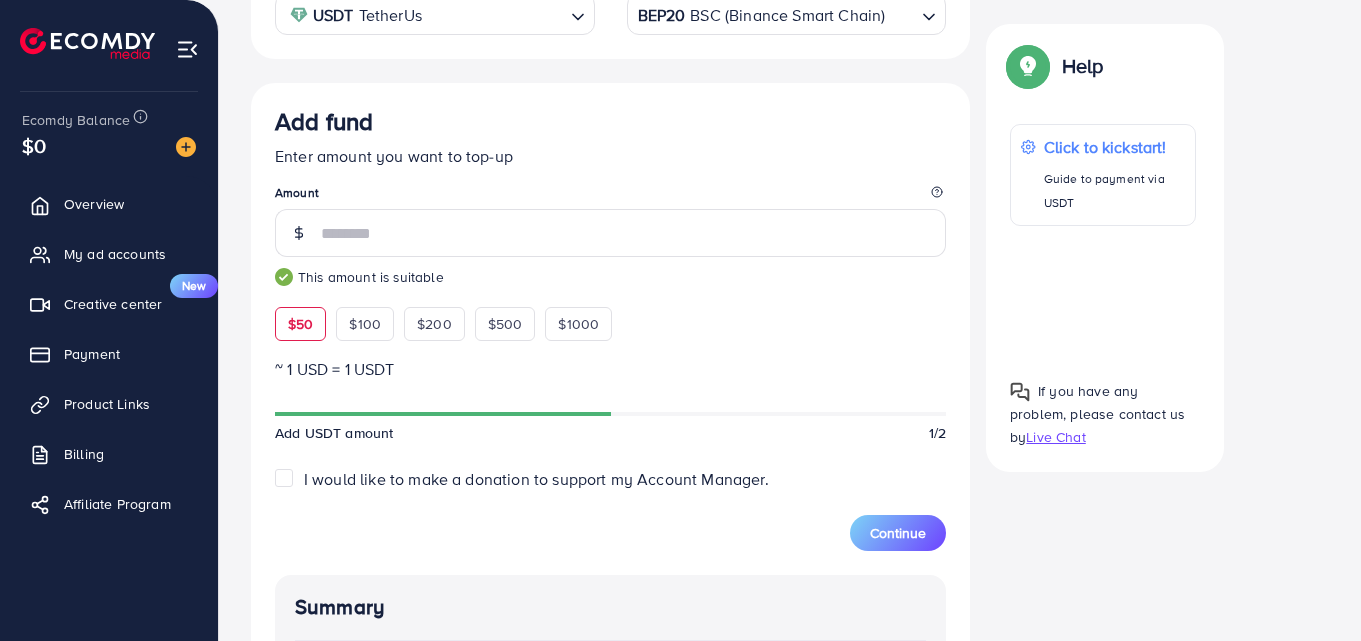 click on "Add fund  Enter amount you want to top-up Amount **  This amount is suitable  $50 $100 $200 $500 $1000" at bounding box center [610, 224] 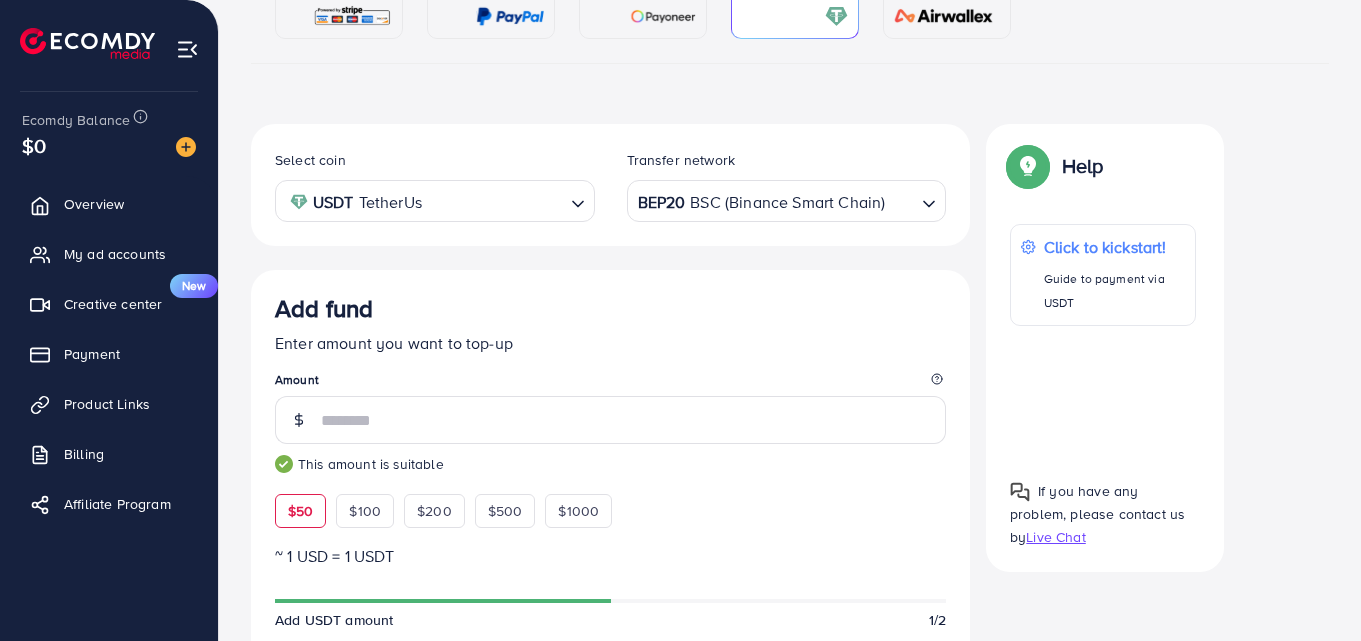 scroll, scrollTop: 226, scrollLeft: 0, axis: vertical 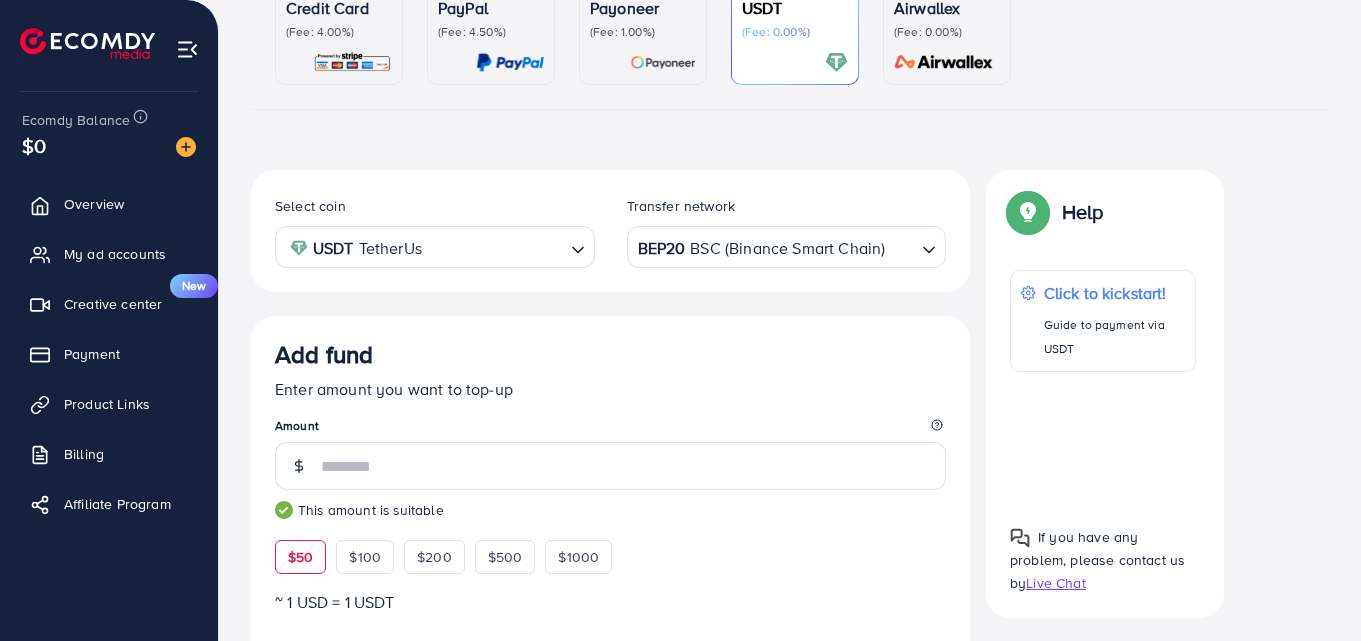 click on "Select coin   USDT TetherUs           Loading...     Transfer network   BEP20 BSC (Binance Smart Chain)           Loading..." at bounding box center [610, 231] 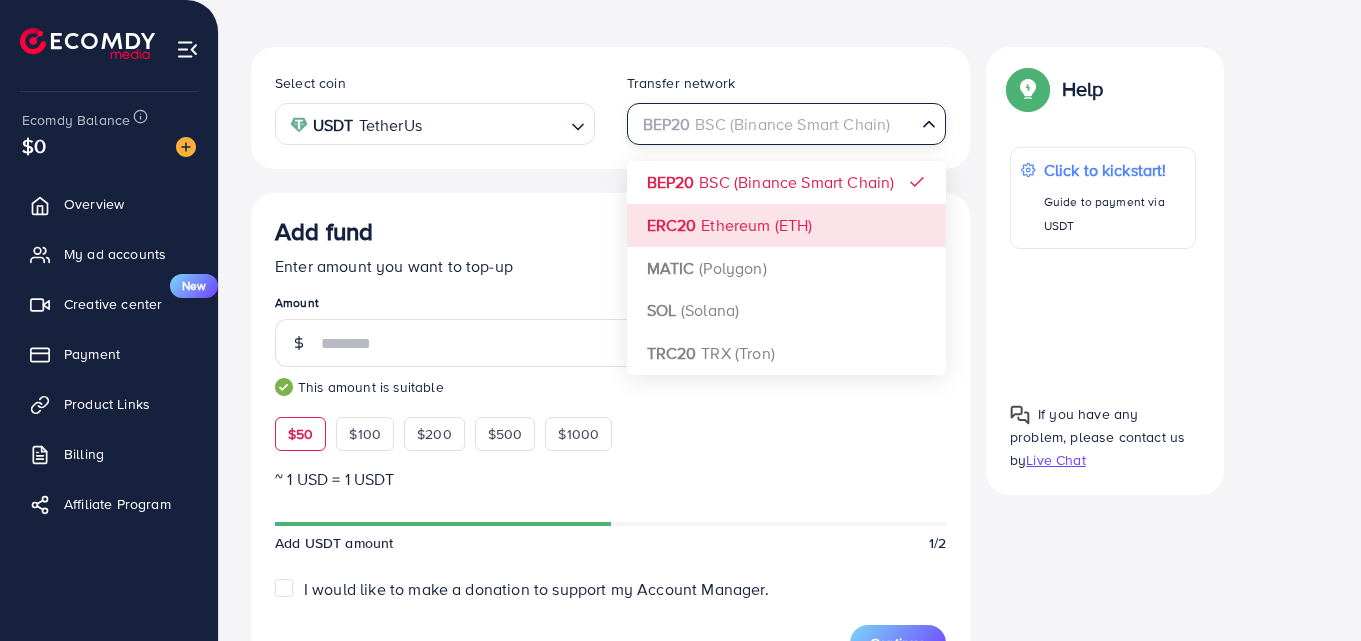 scroll, scrollTop: 433, scrollLeft: 0, axis: vertical 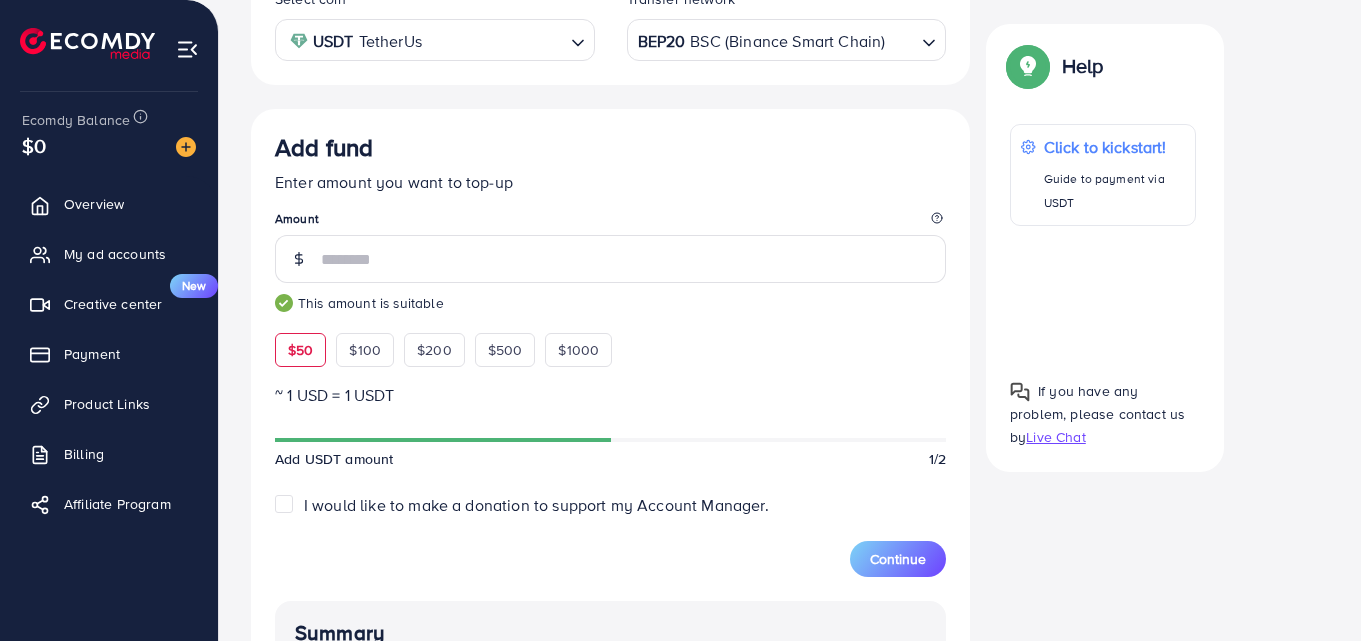 click on "BEP20 BSC (Binance Smart Chain)" at bounding box center (775, 38) 